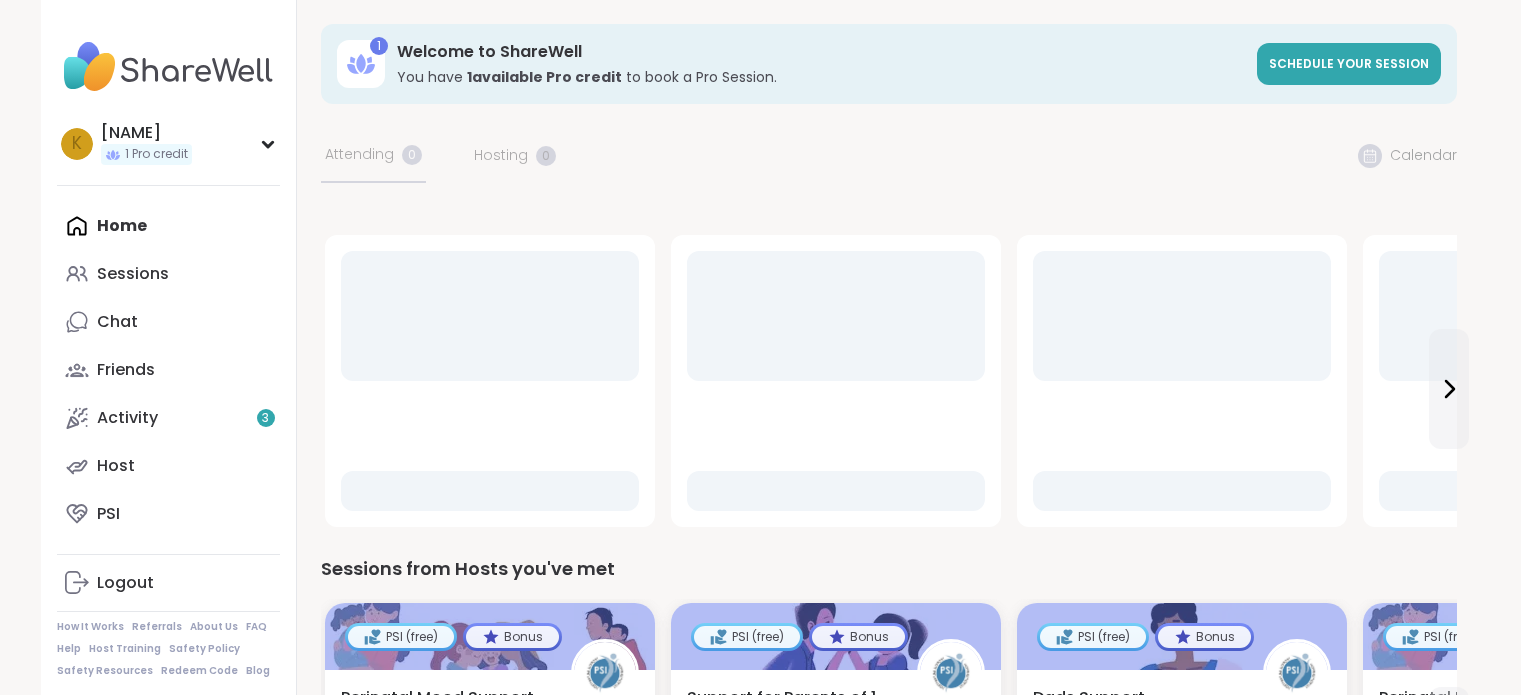 scroll, scrollTop: 0, scrollLeft: 0, axis: both 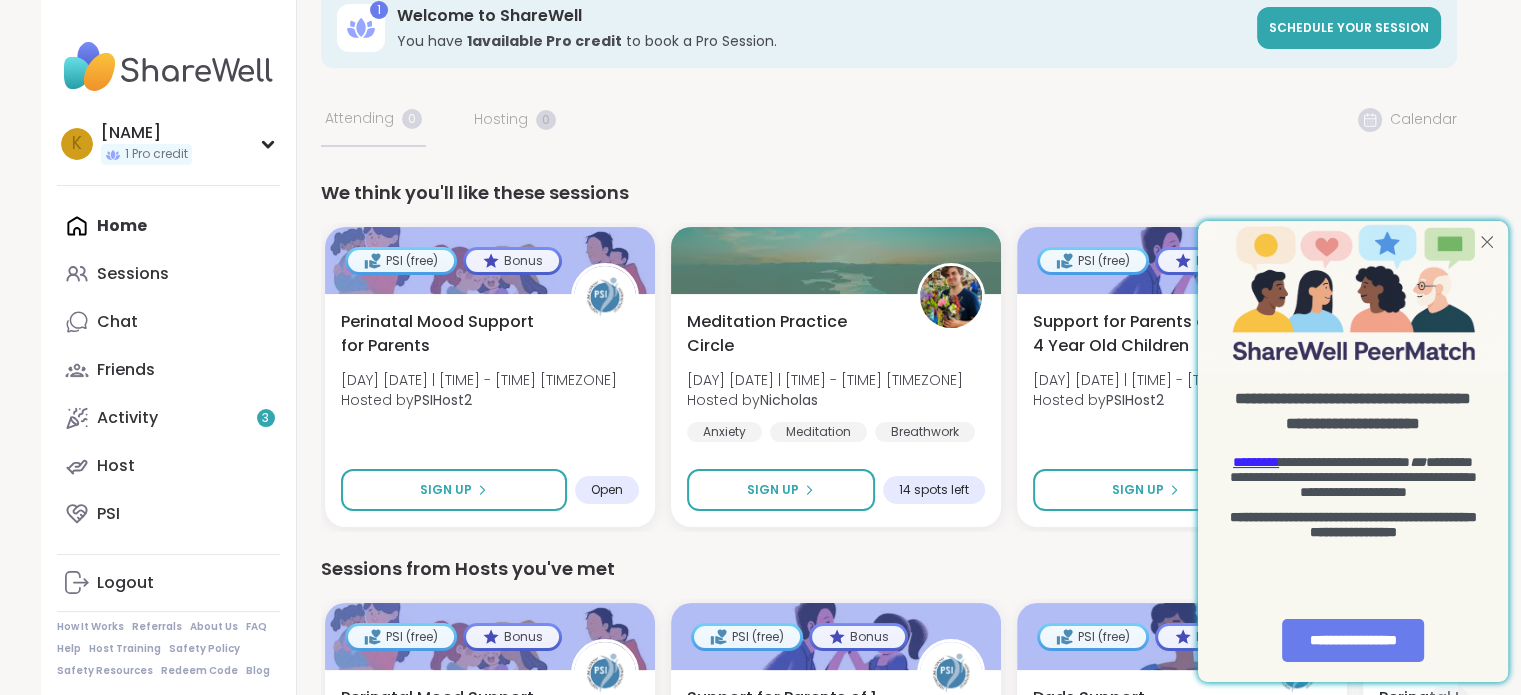 click at bounding box center (1487, 241) 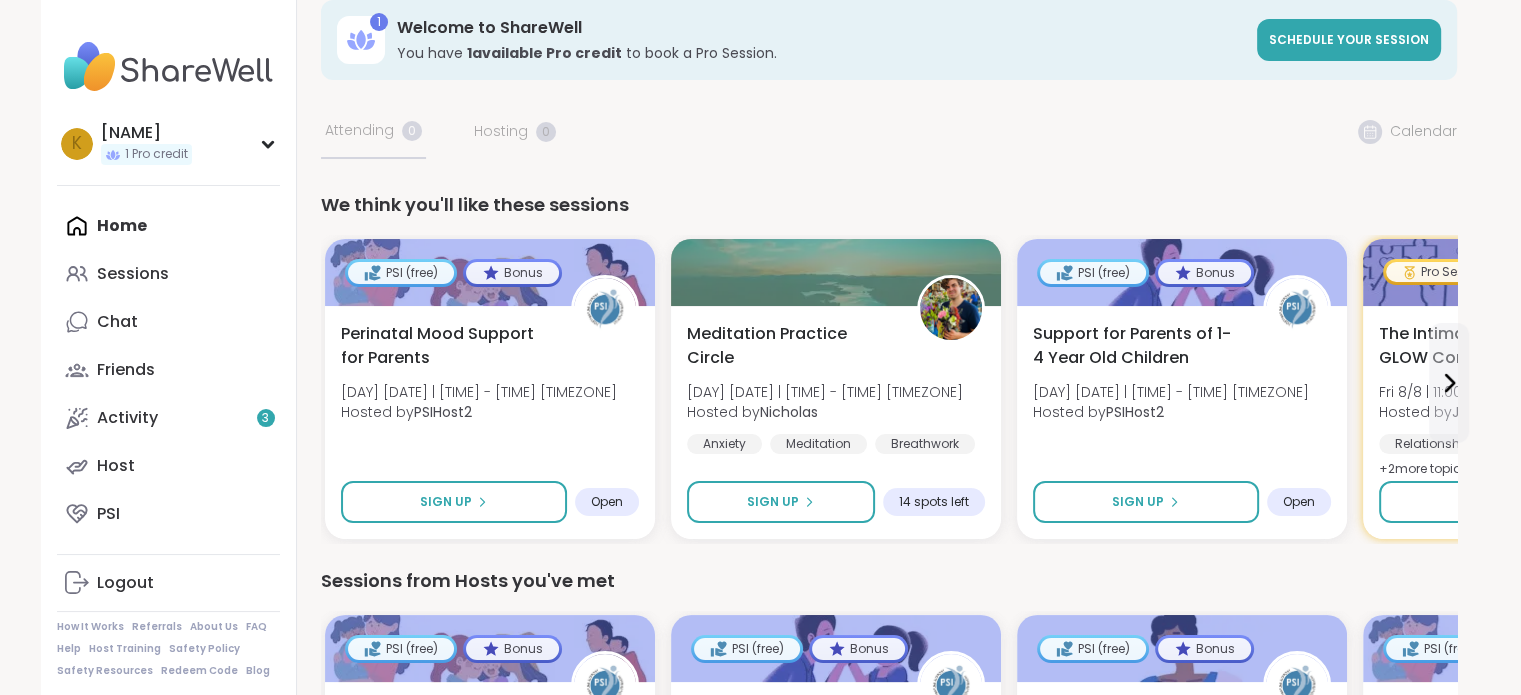 scroll, scrollTop: 0, scrollLeft: 0, axis: both 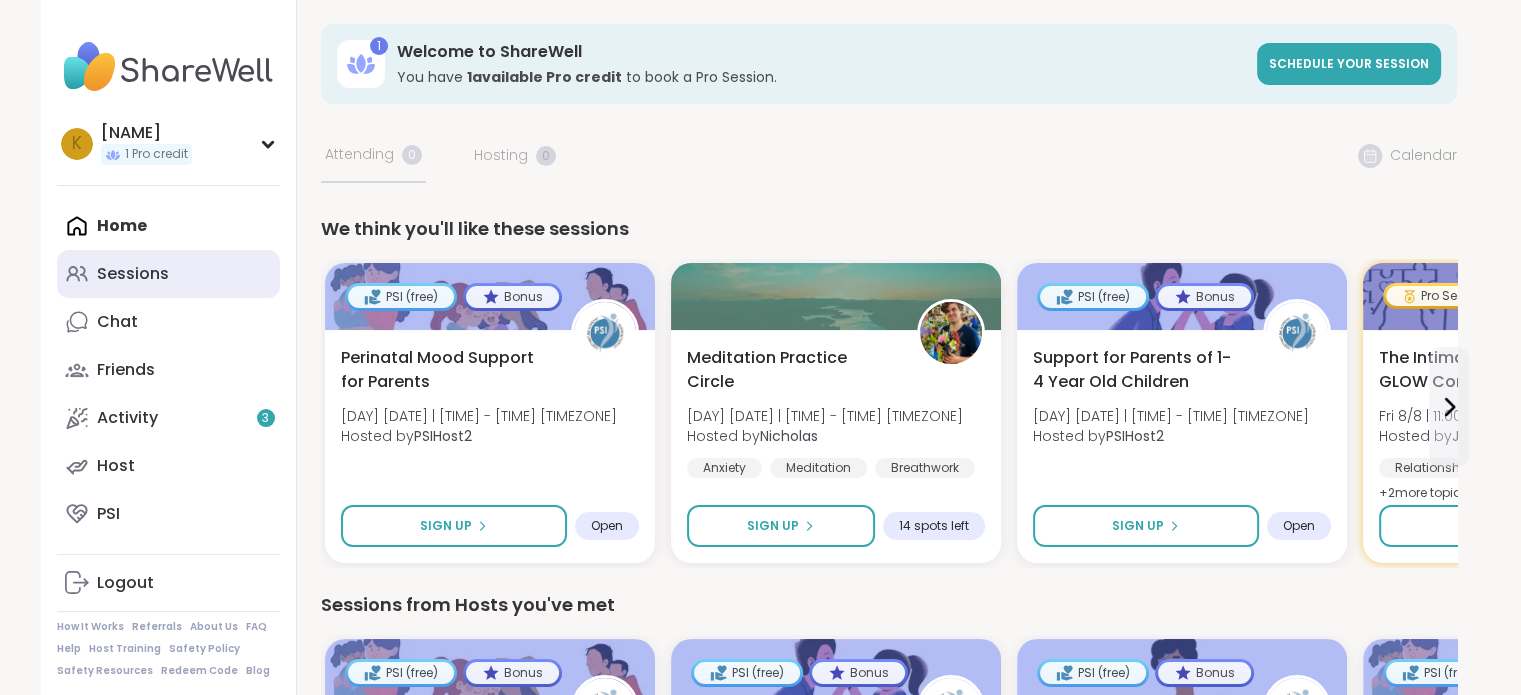 click on "Sessions" at bounding box center (133, 274) 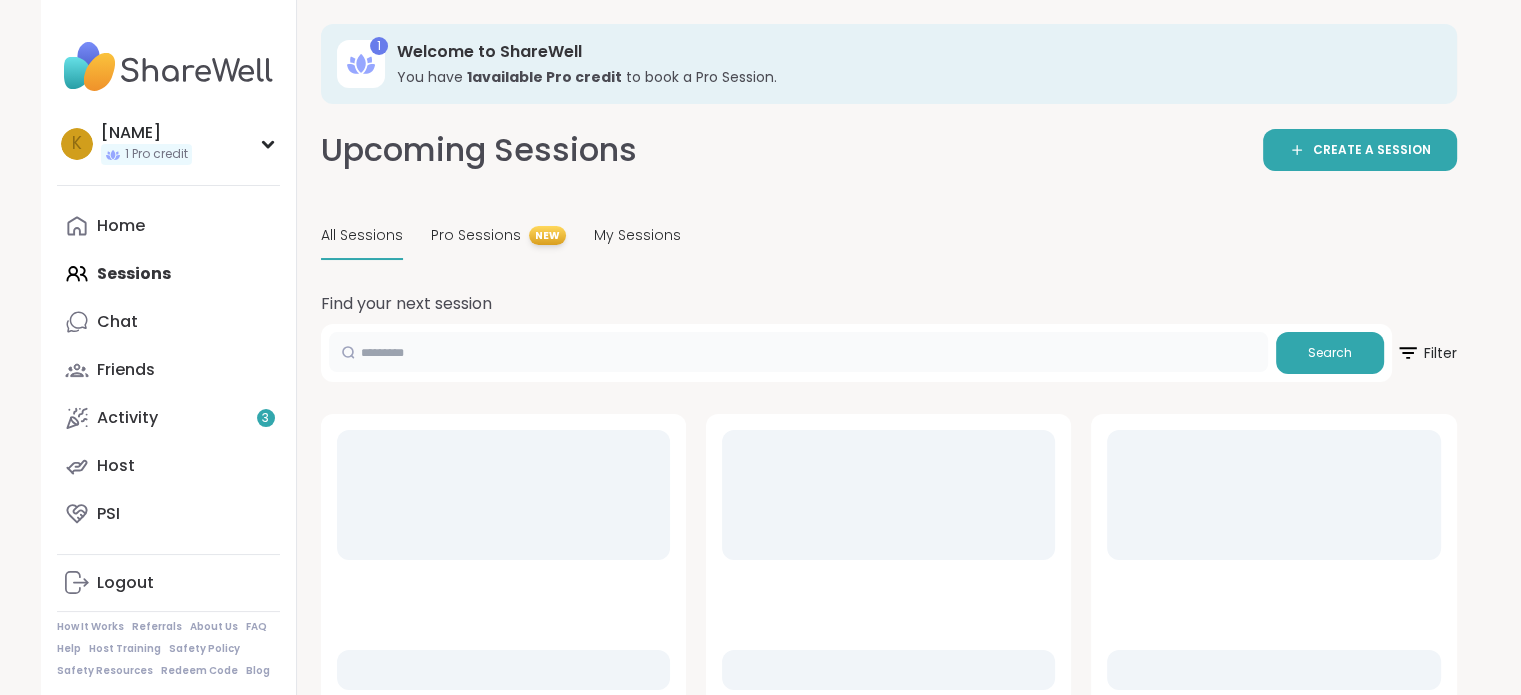 click at bounding box center [798, 352] 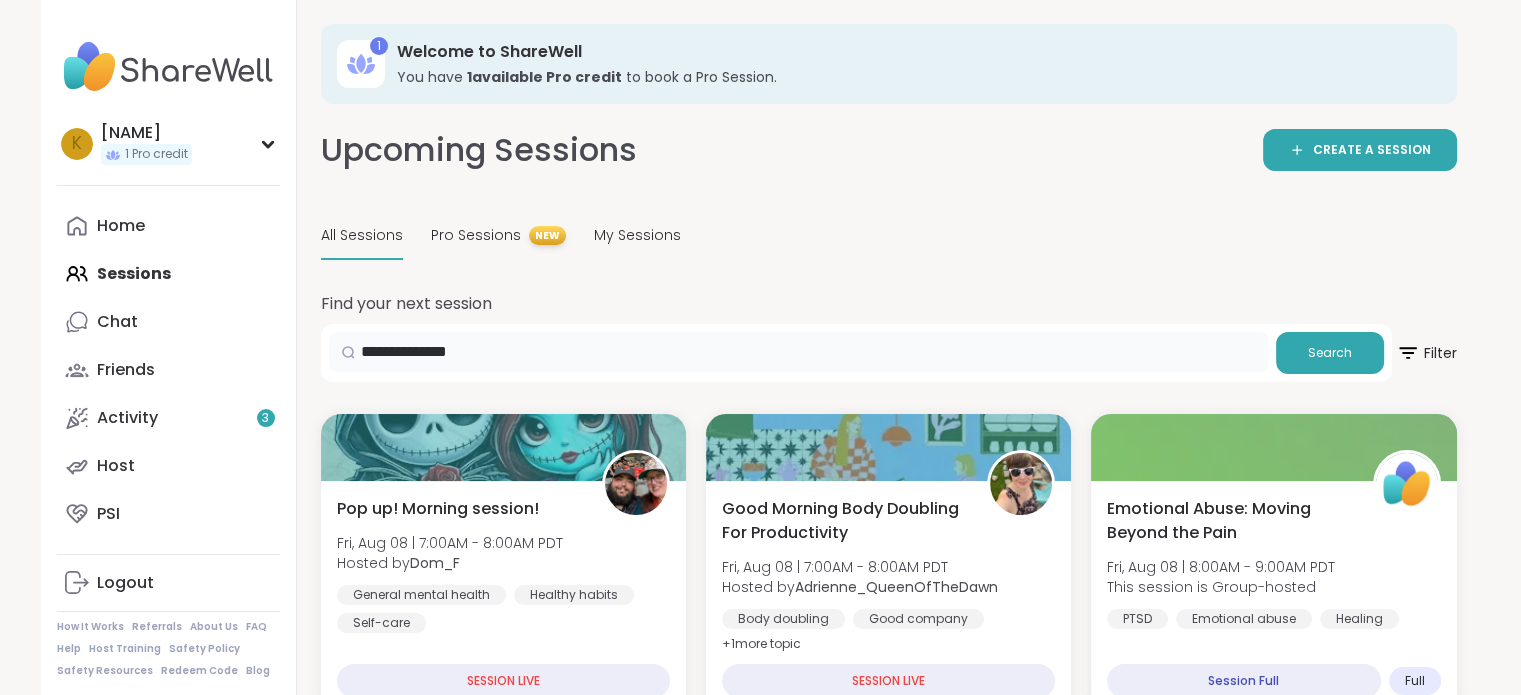 type on "**********" 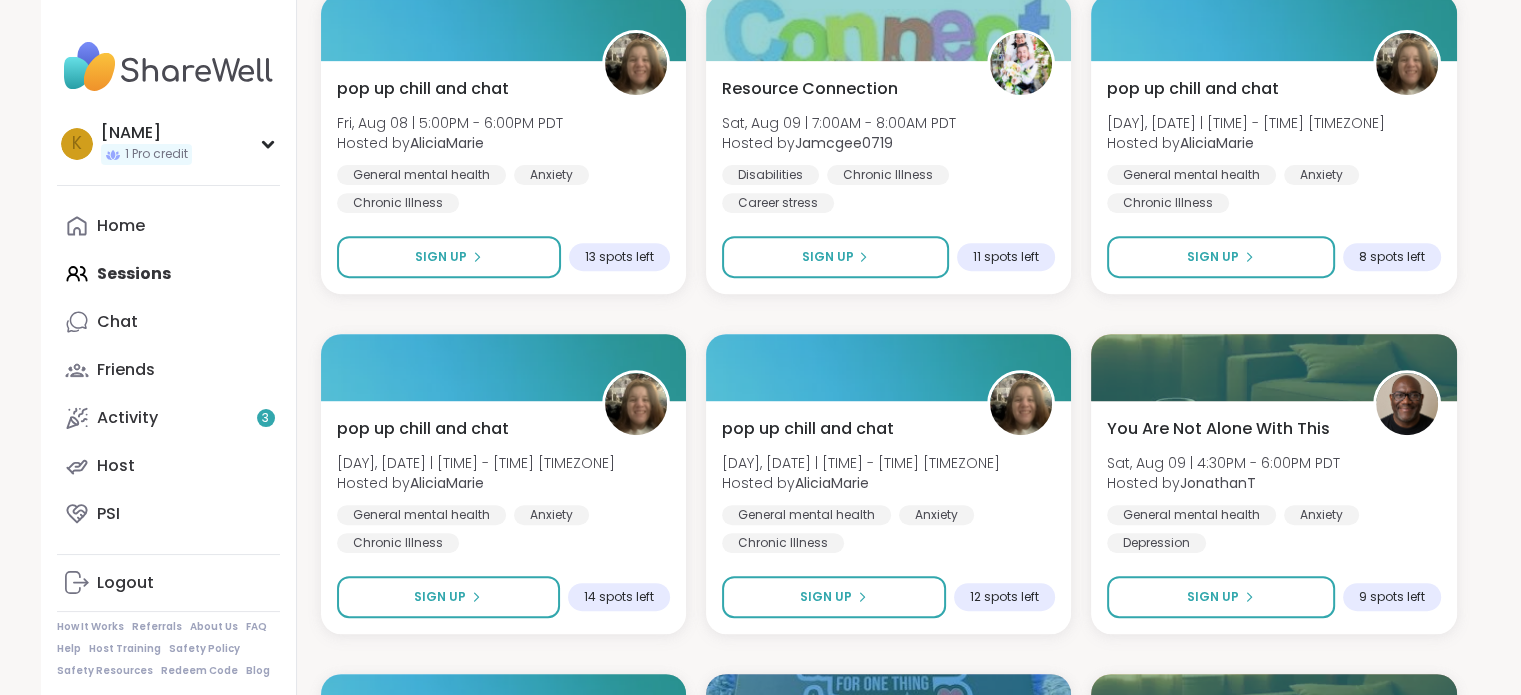 scroll, scrollTop: 0, scrollLeft: 0, axis: both 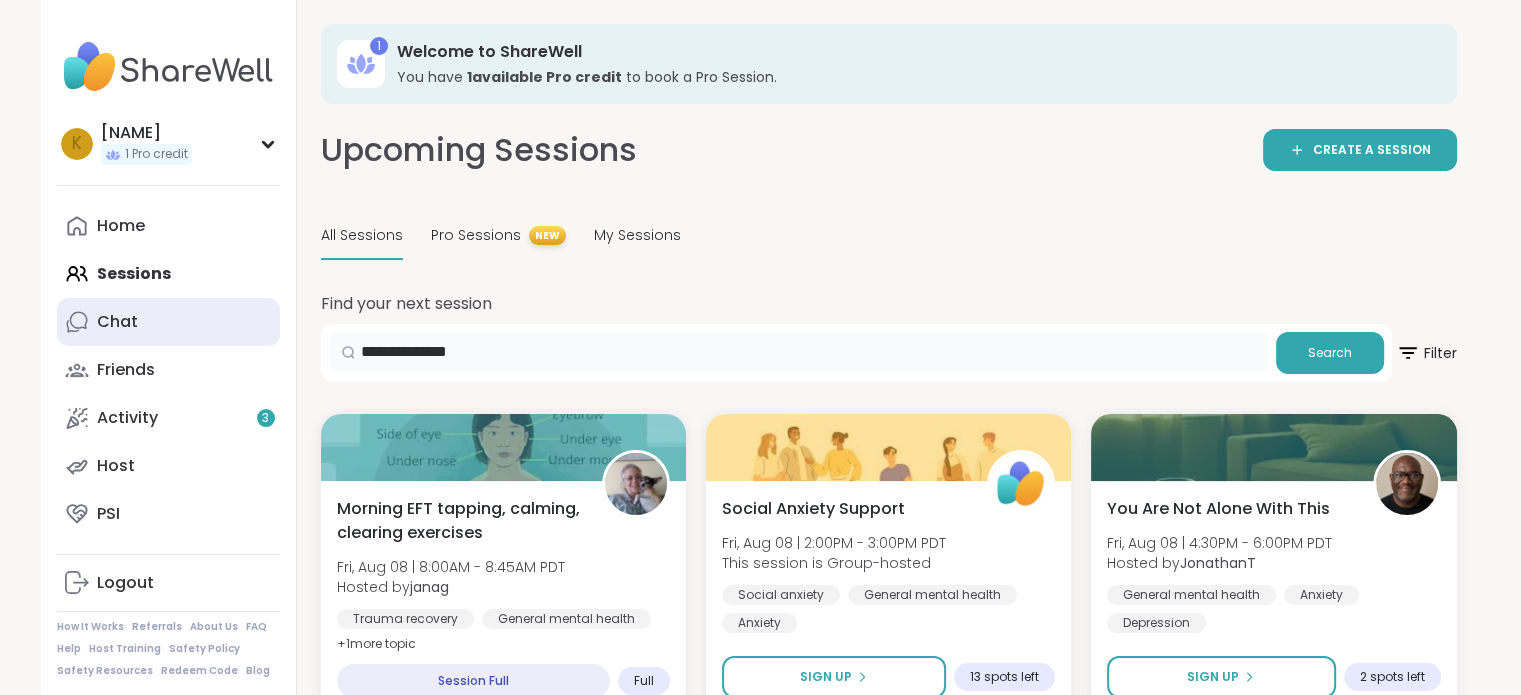 drag, startPoint x: 501, startPoint y: 347, endPoint x: 263, endPoint y: 303, distance: 242.03305 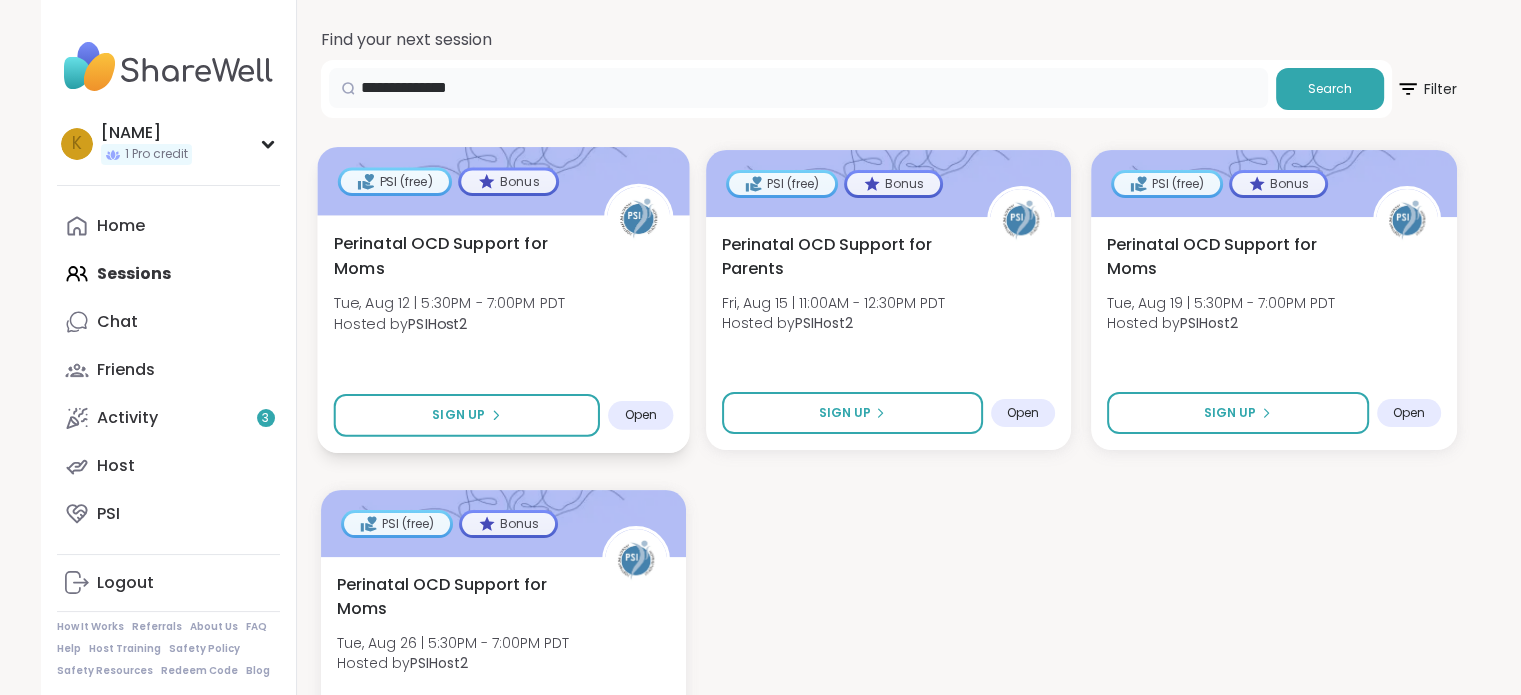 scroll, scrollTop: 378, scrollLeft: 0, axis: vertical 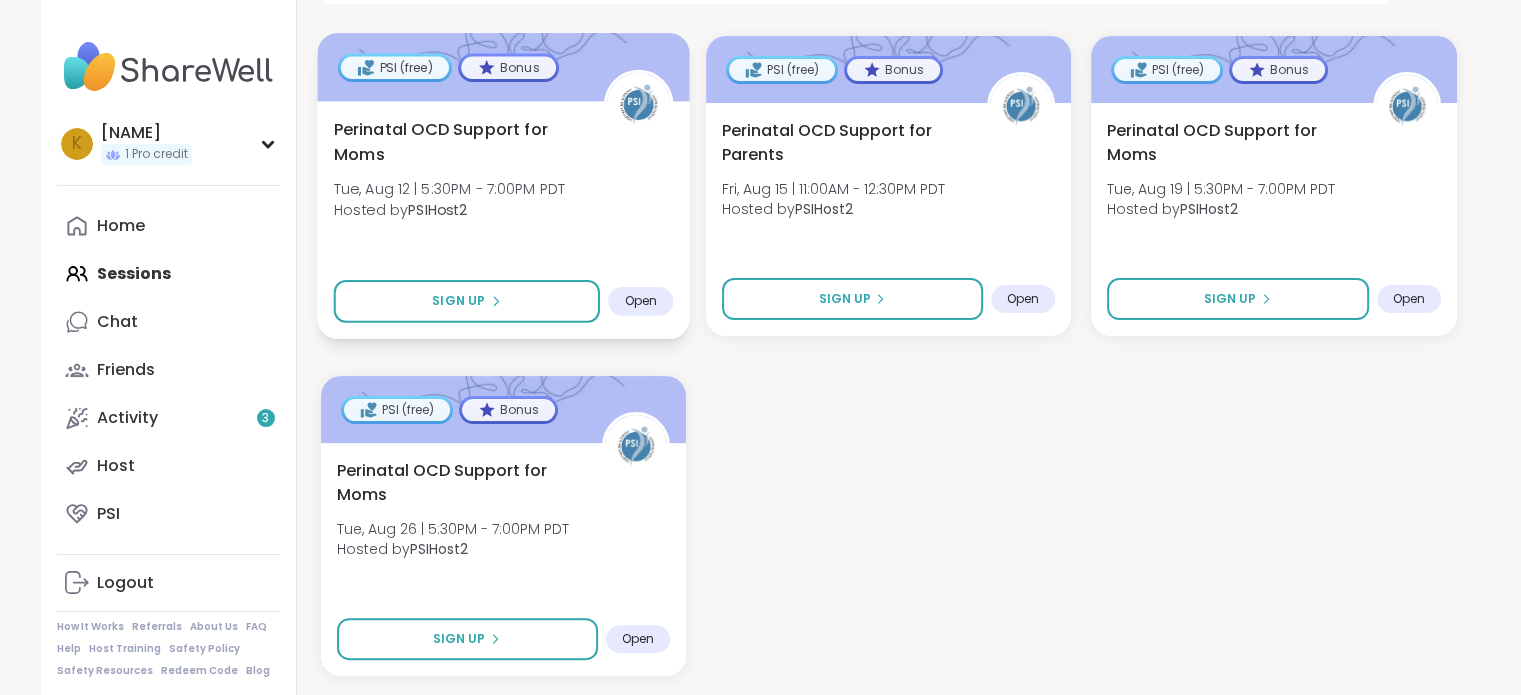 click on "Perinatal OCD Support for Moms Tue, Aug 12 | 5:30PM - 7:00PM PDT Hosted by  PSIHost2" at bounding box center (503, 174) 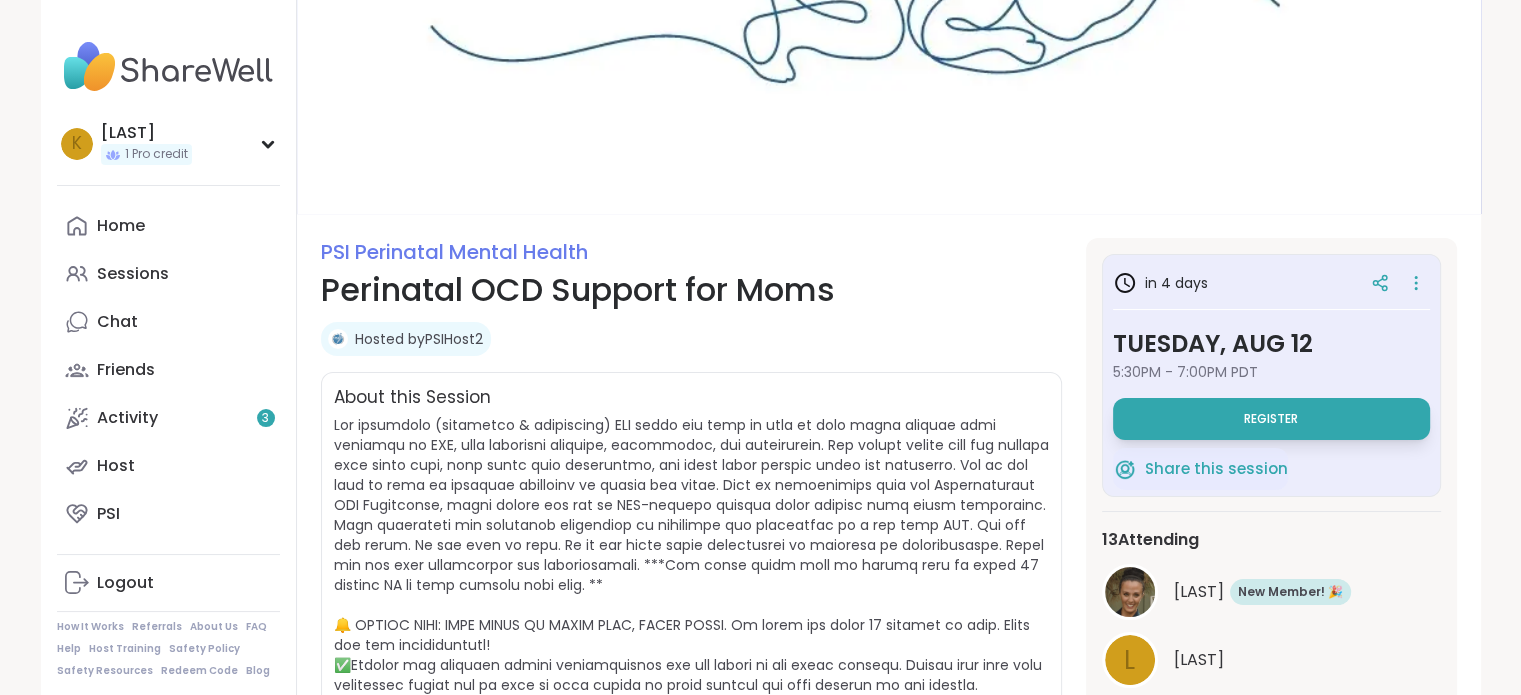scroll, scrollTop: 98, scrollLeft: 0, axis: vertical 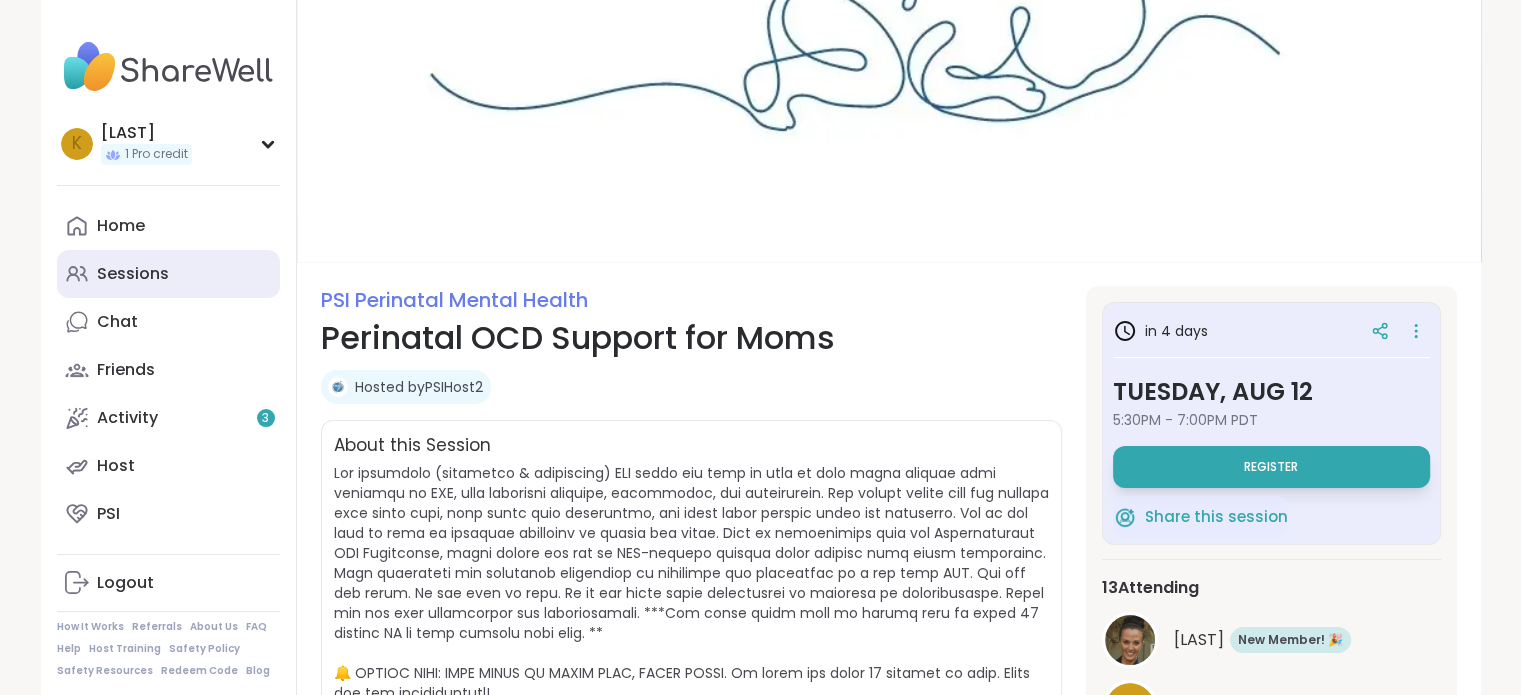 click on "Sessions" at bounding box center (168, 274) 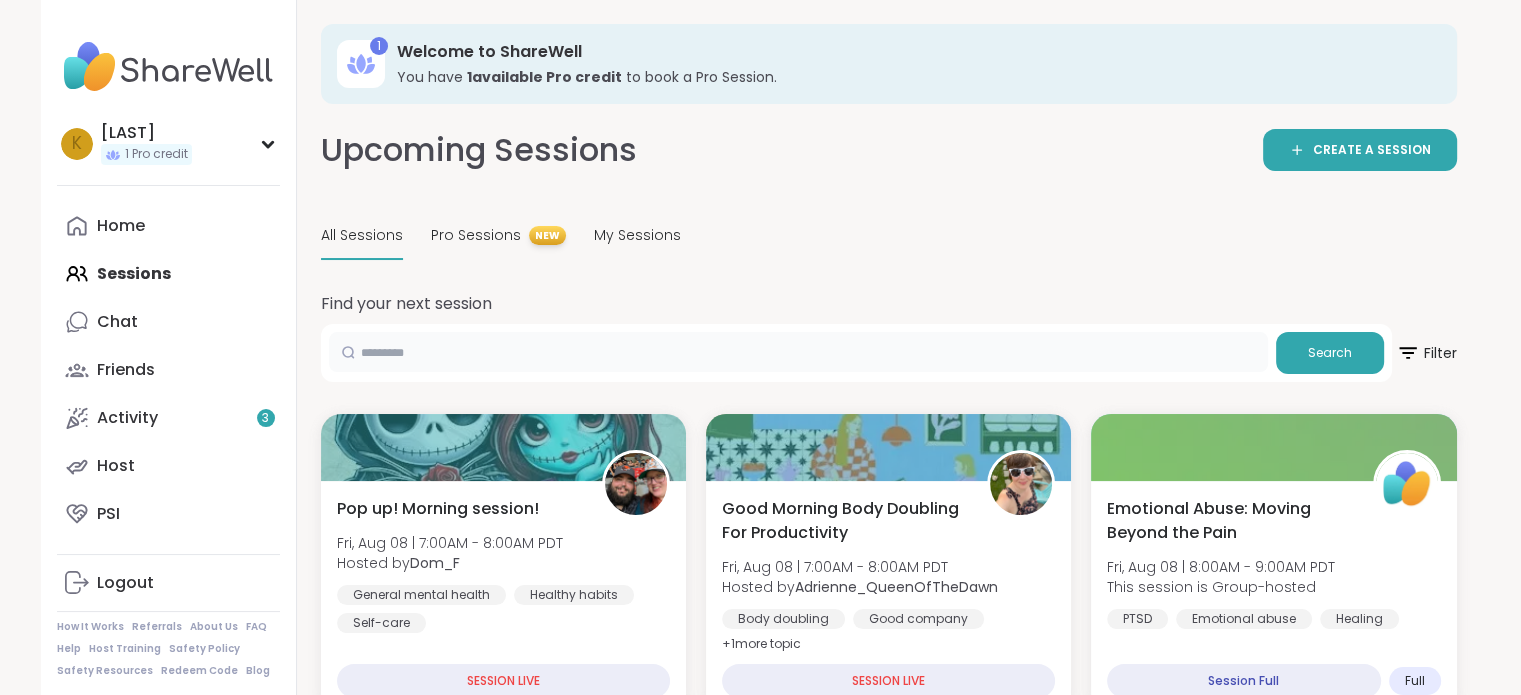 click at bounding box center [798, 352] 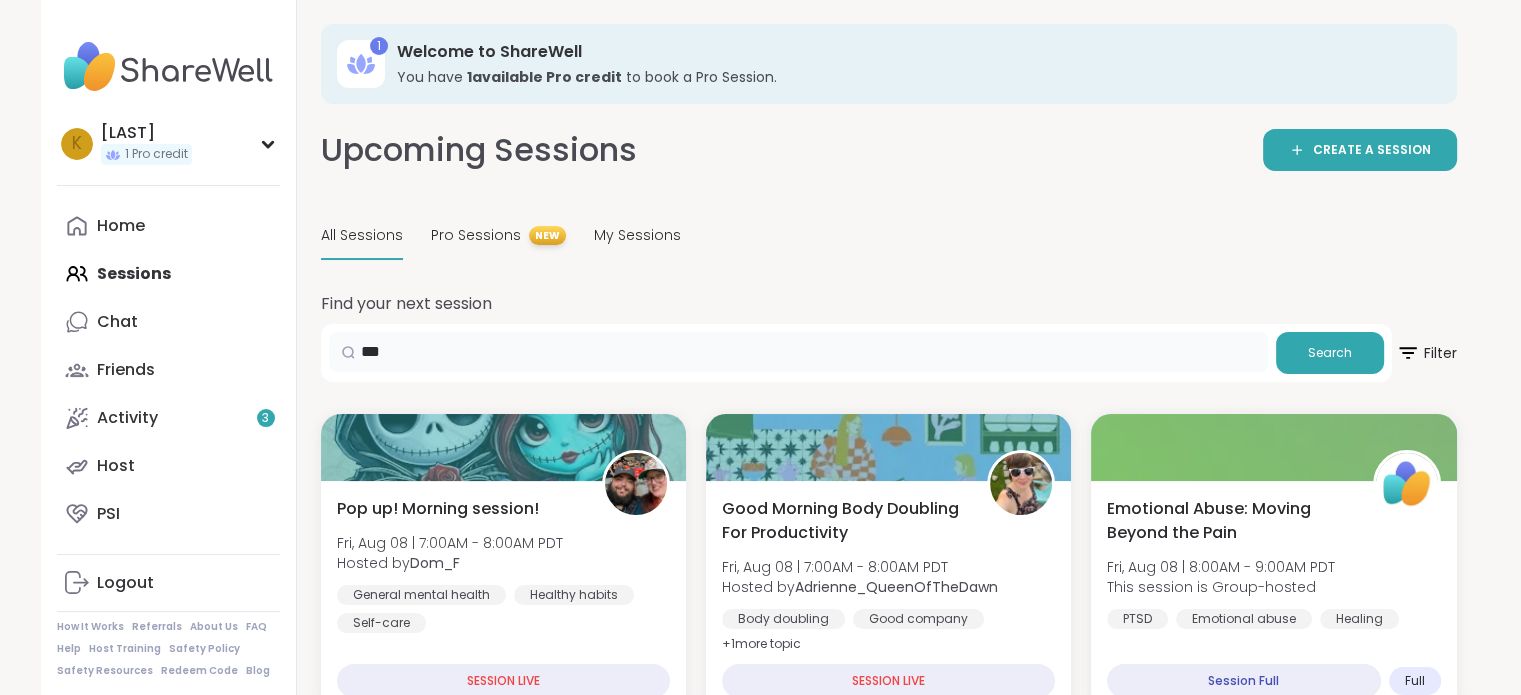 type on "***" 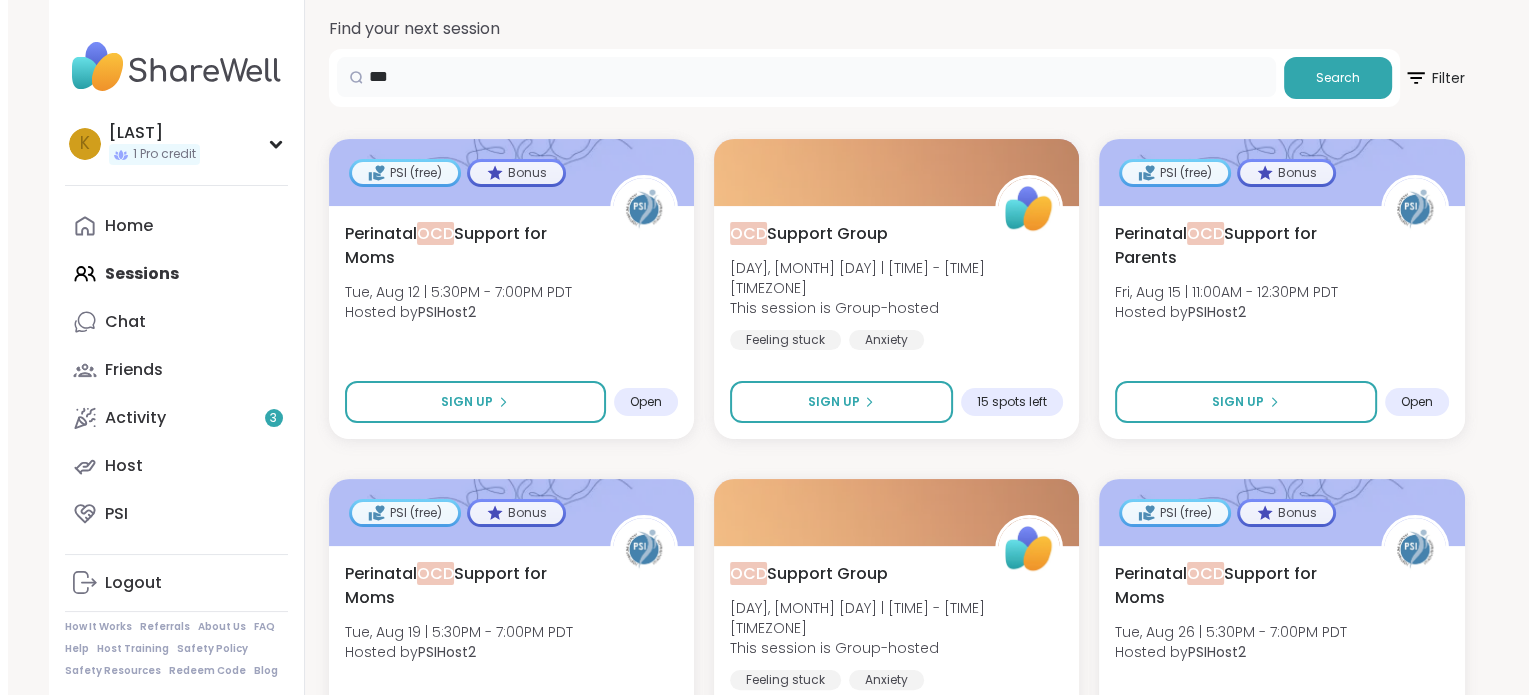scroll, scrollTop: 276, scrollLeft: 0, axis: vertical 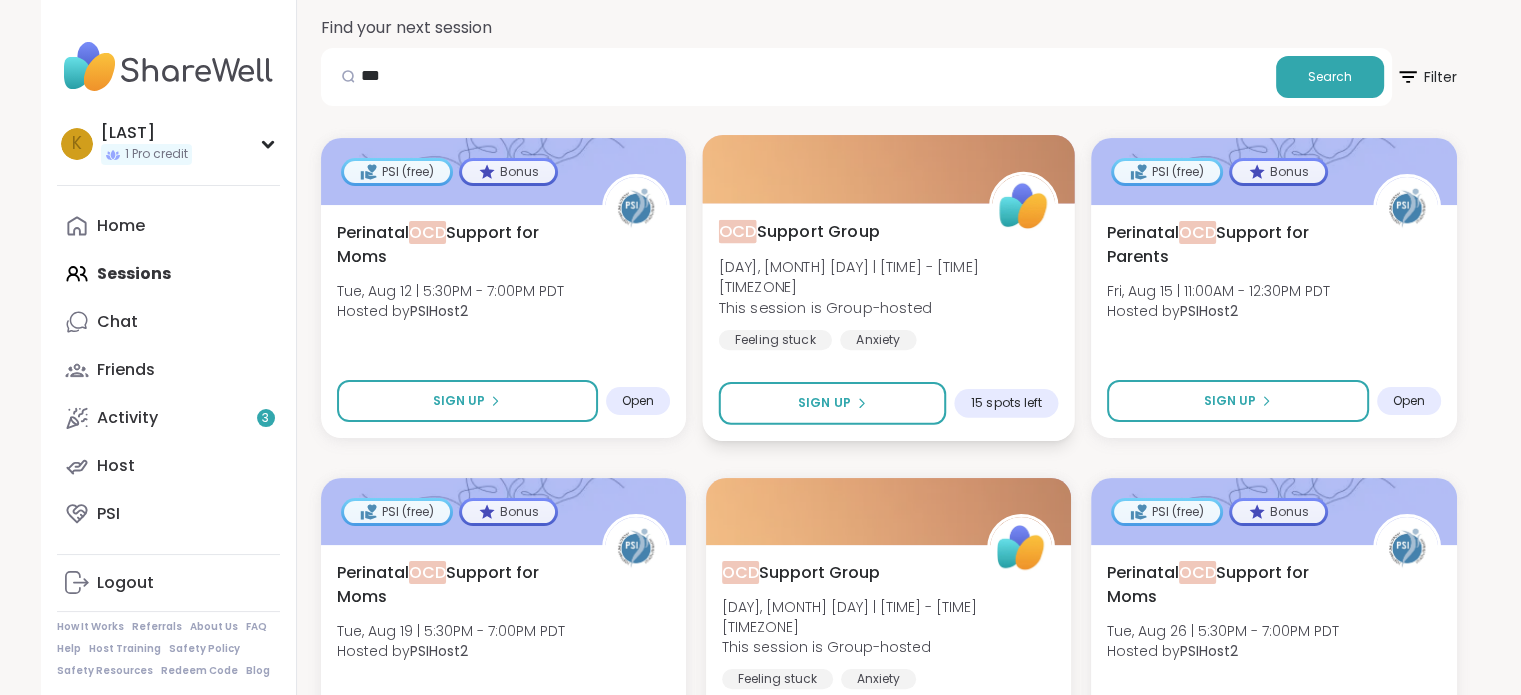 click on "OCD  Support Group" at bounding box center (798, 231) 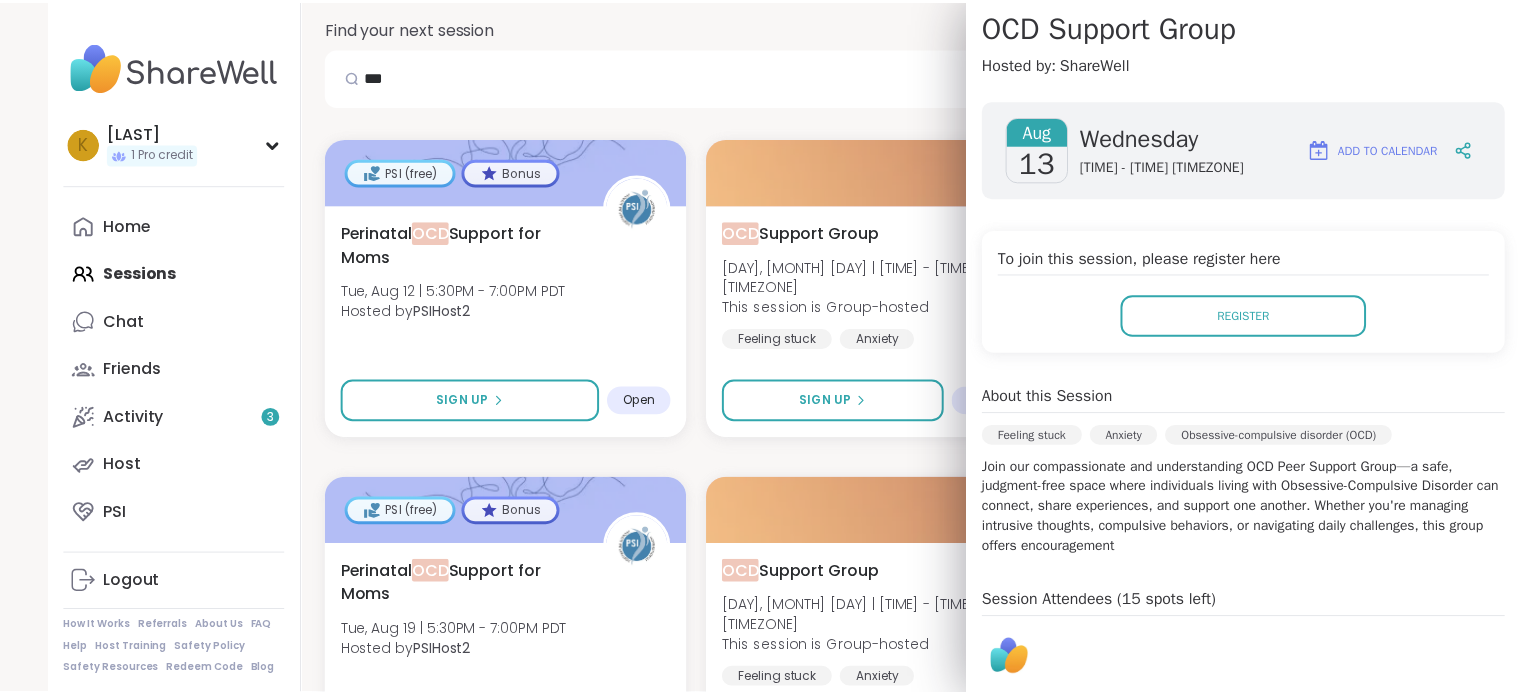scroll, scrollTop: 0, scrollLeft: 0, axis: both 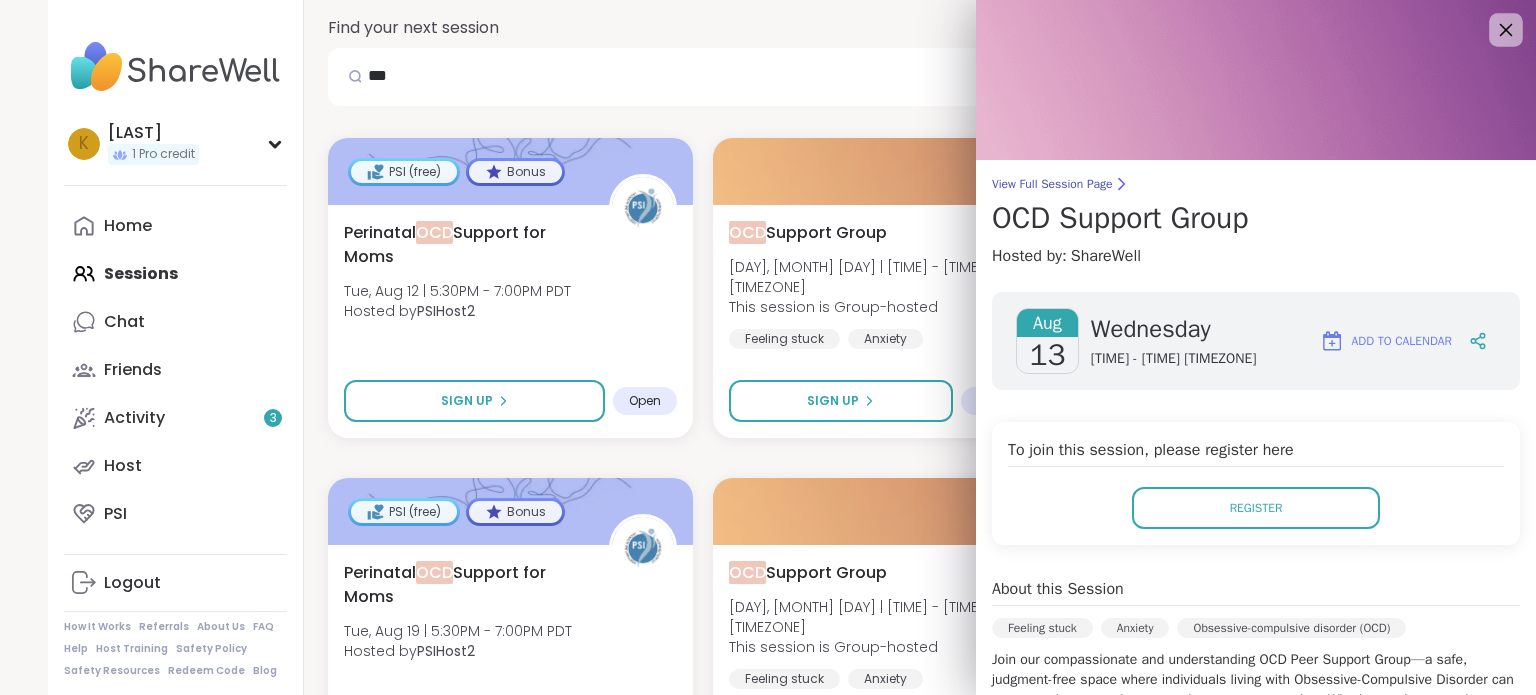 click 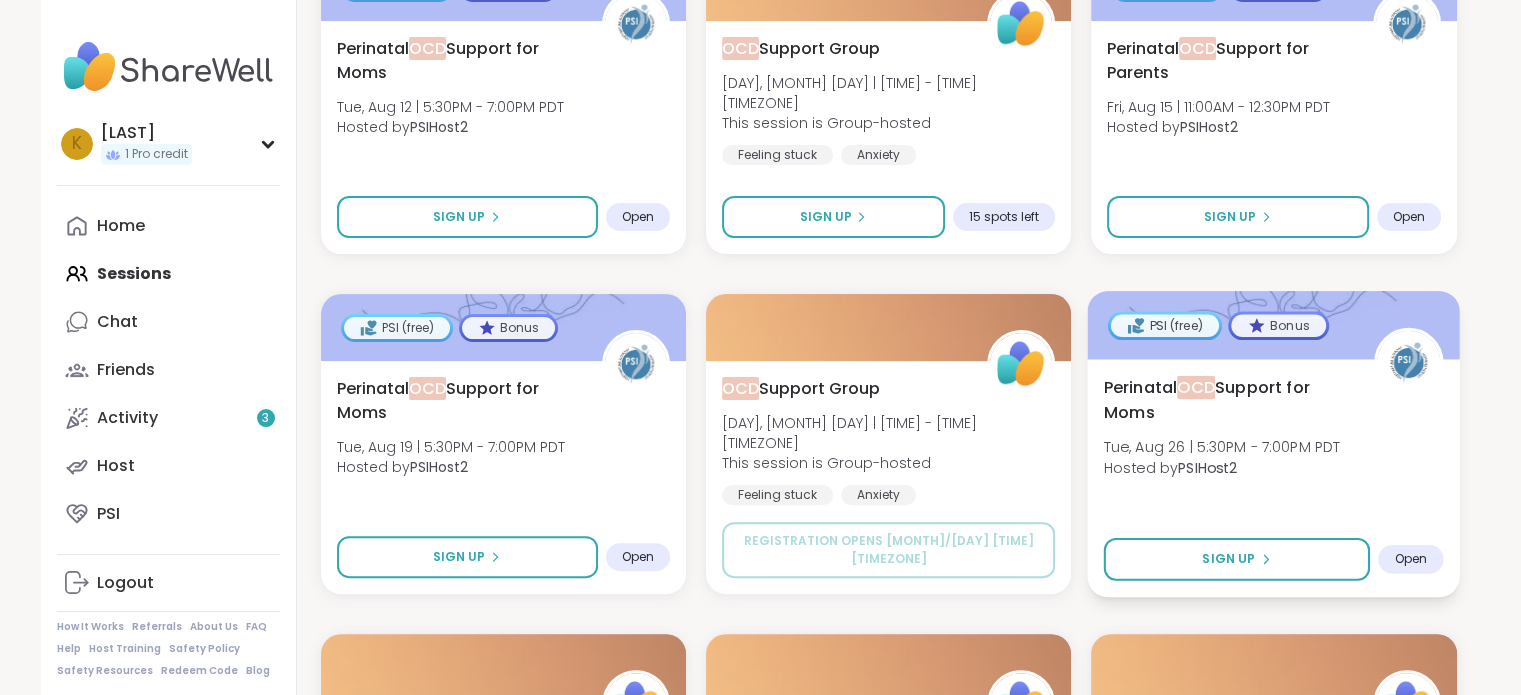 scroll, scrollTop: 456, scrollLeft: 0, axis: vertical 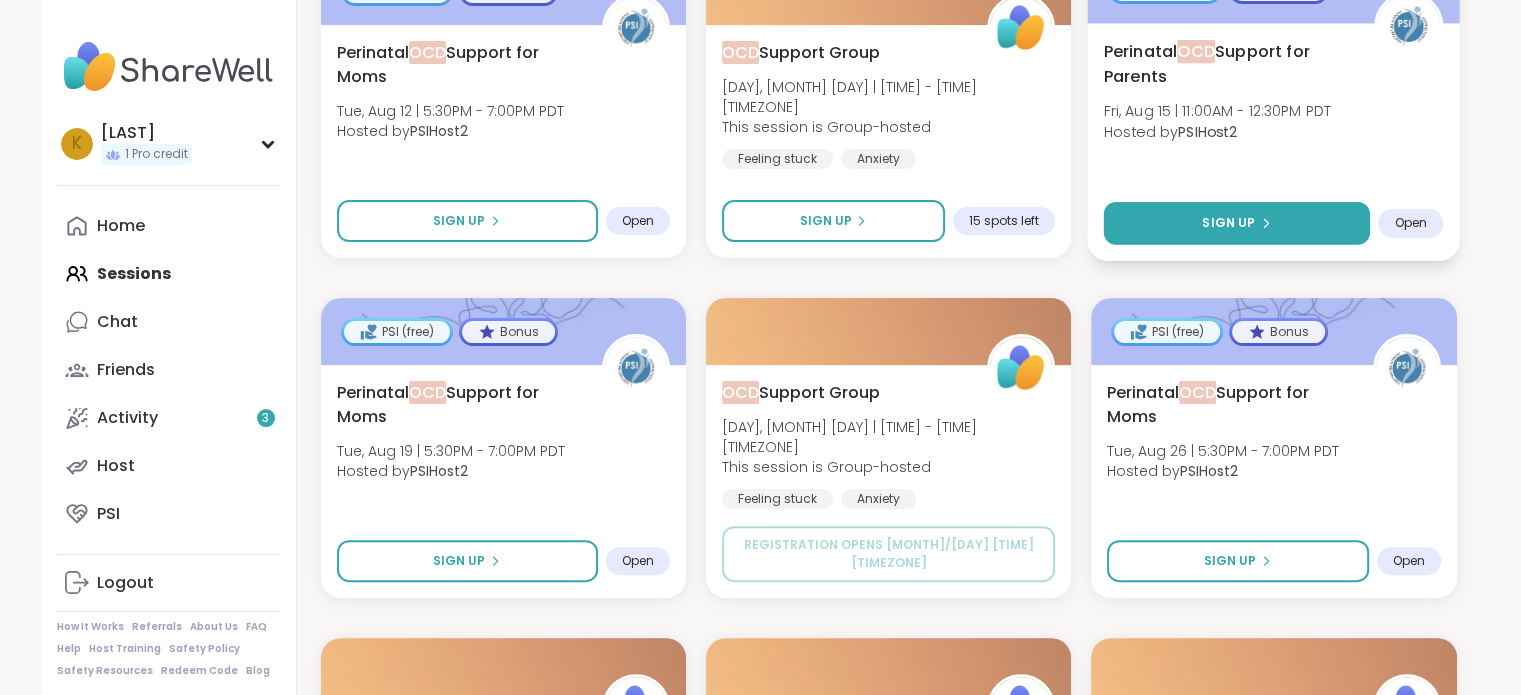 click on "Sign Up" at bounding box center [1237, 223] 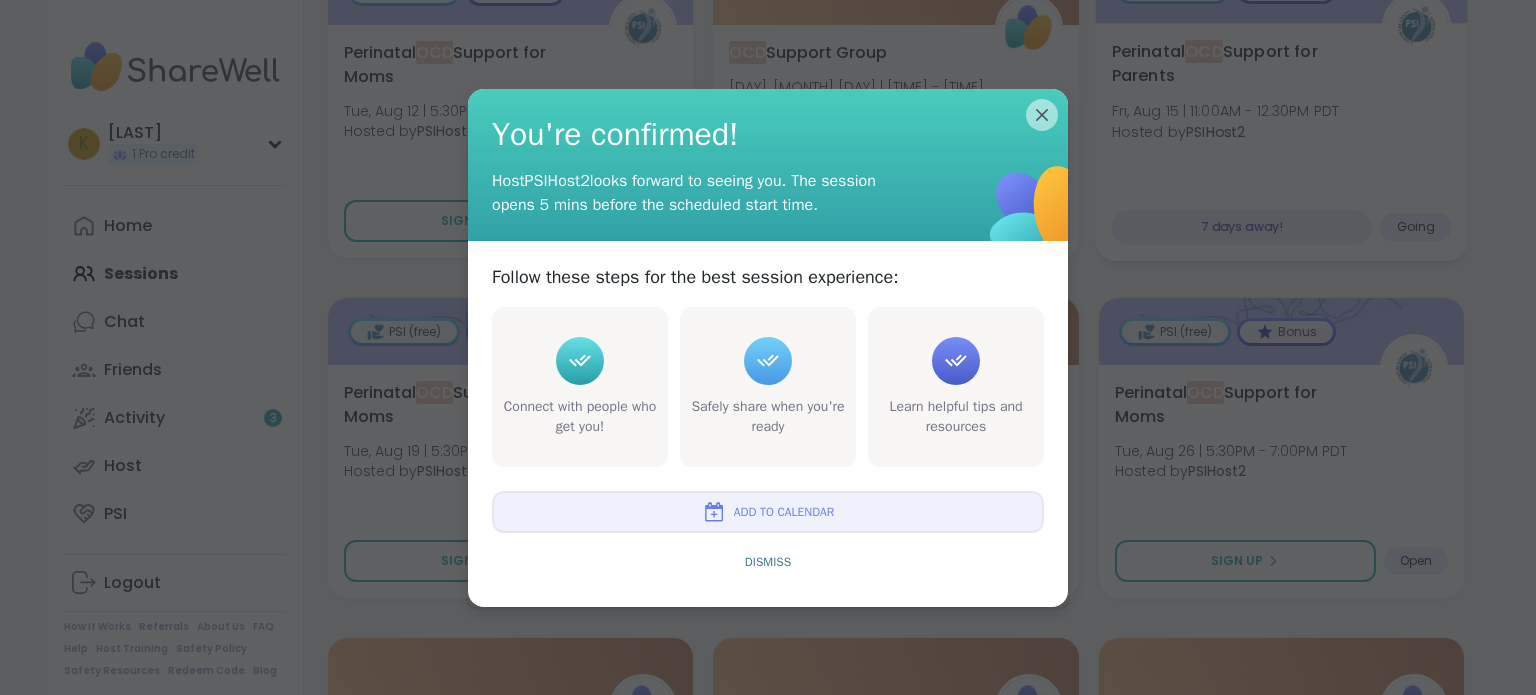 click on "Add to Calendar" at bounding box center (784, 512) 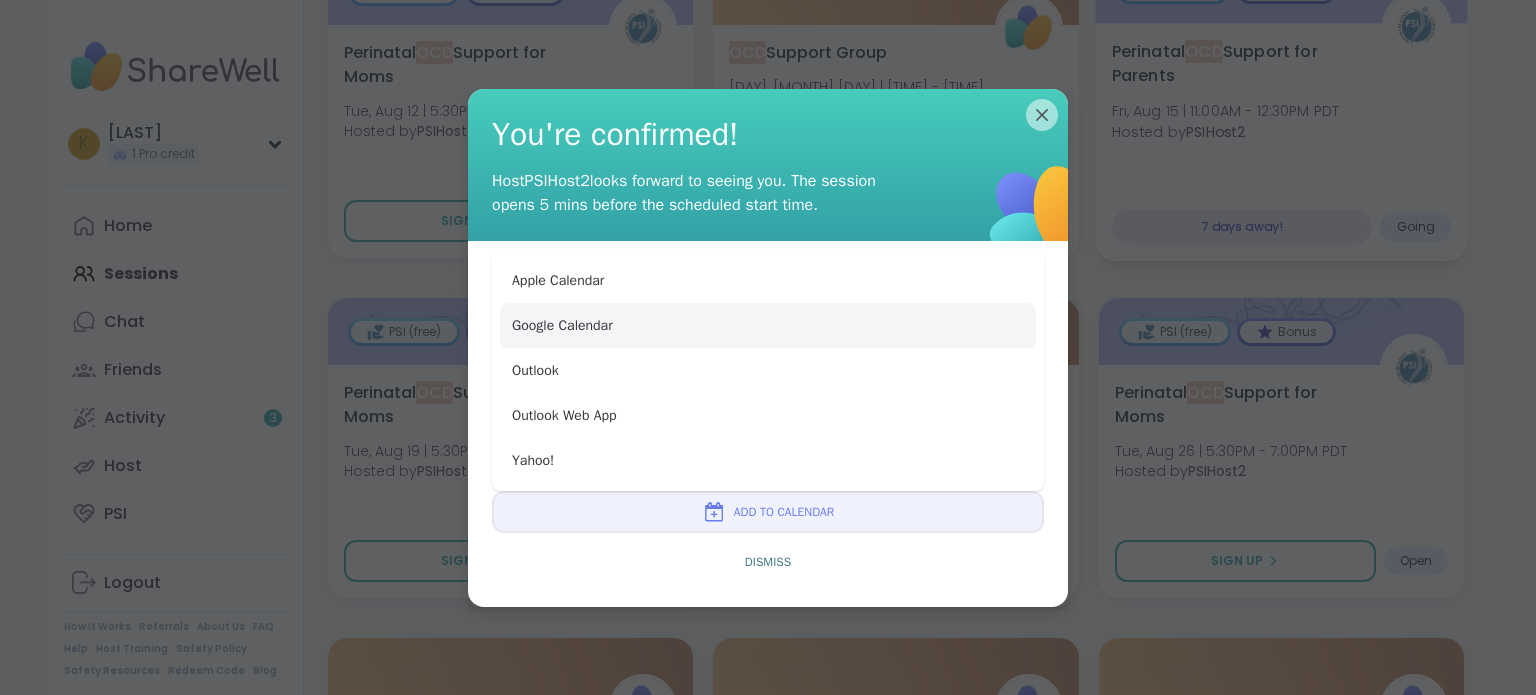 click on "Google Calendar" at bounding box center [768, 325] 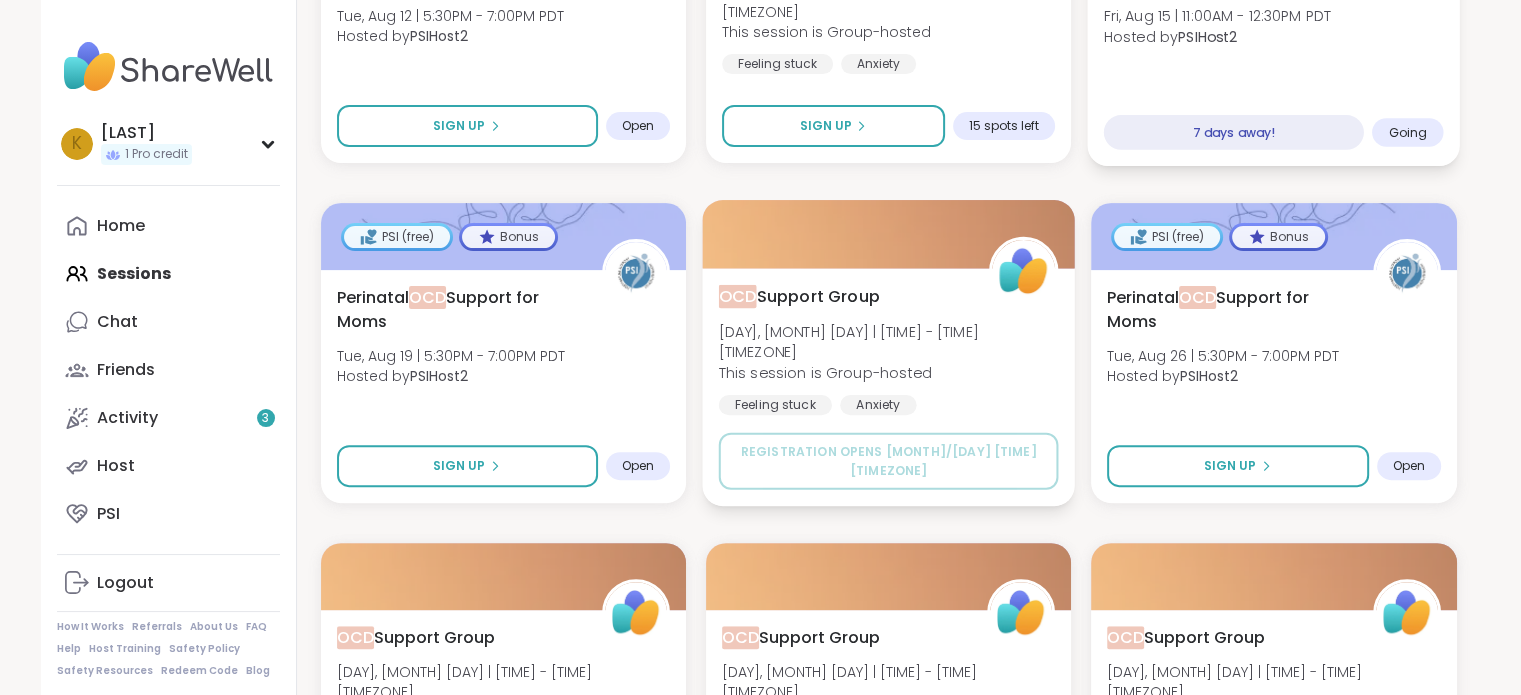 scroll, scrollTop: 612, scrollLeft: 0, axis: vertical 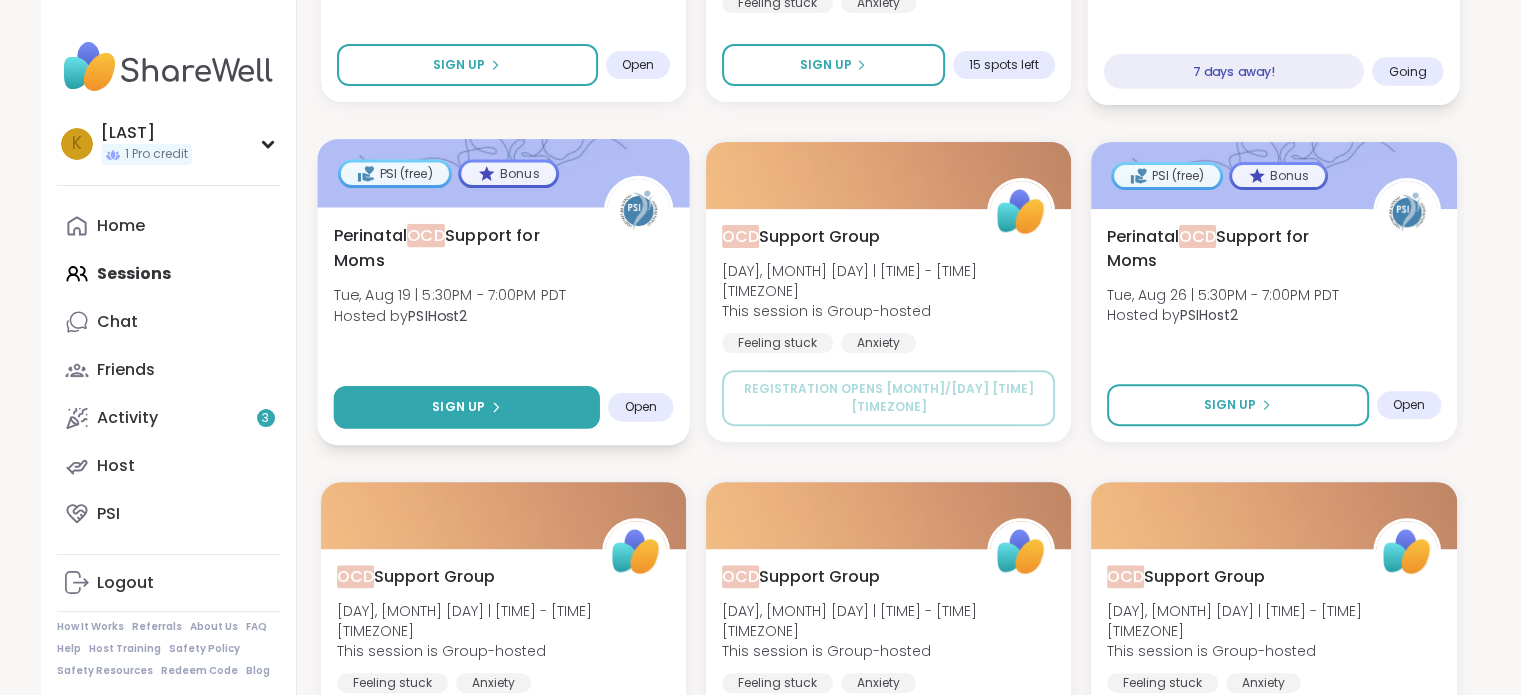 click on "Sign Up" at bounding box center (466, 407) 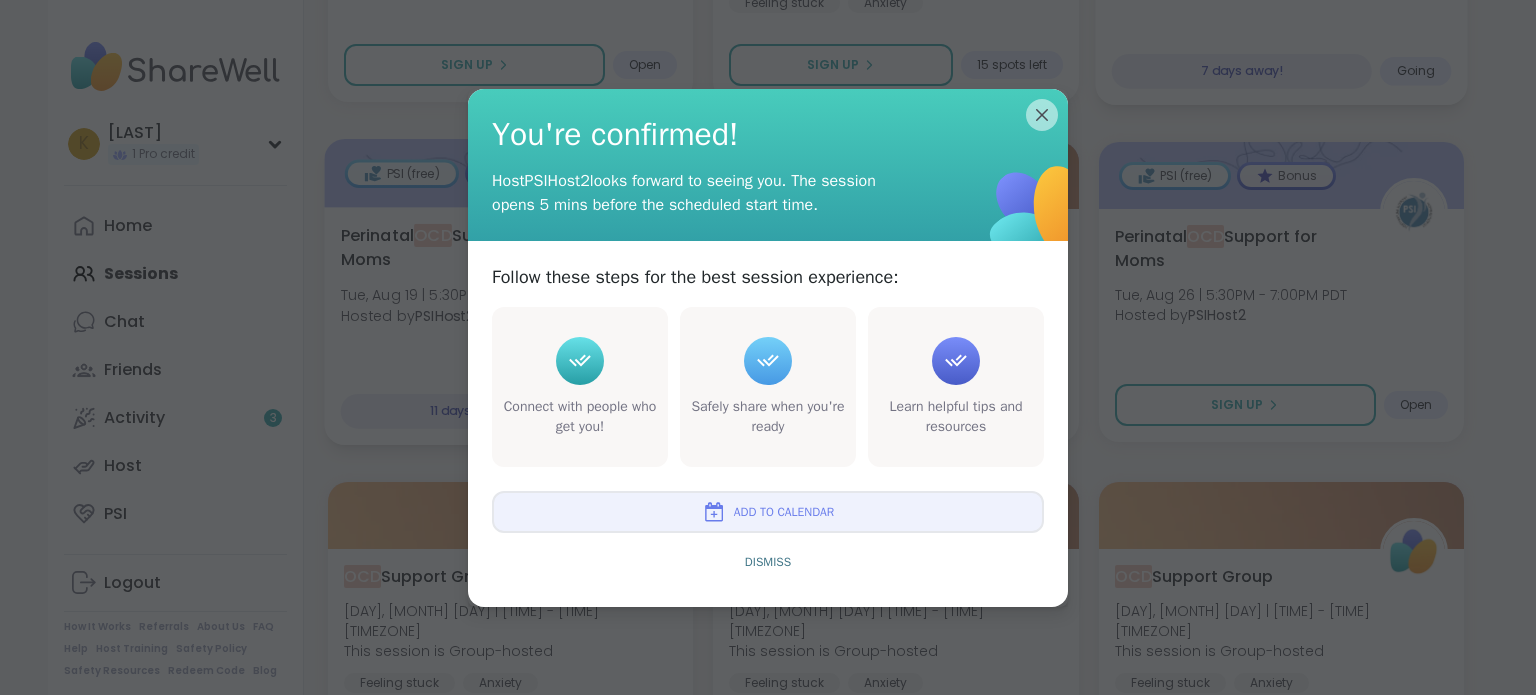 click on "Add to Calendar" at bounding box center (768, 512) 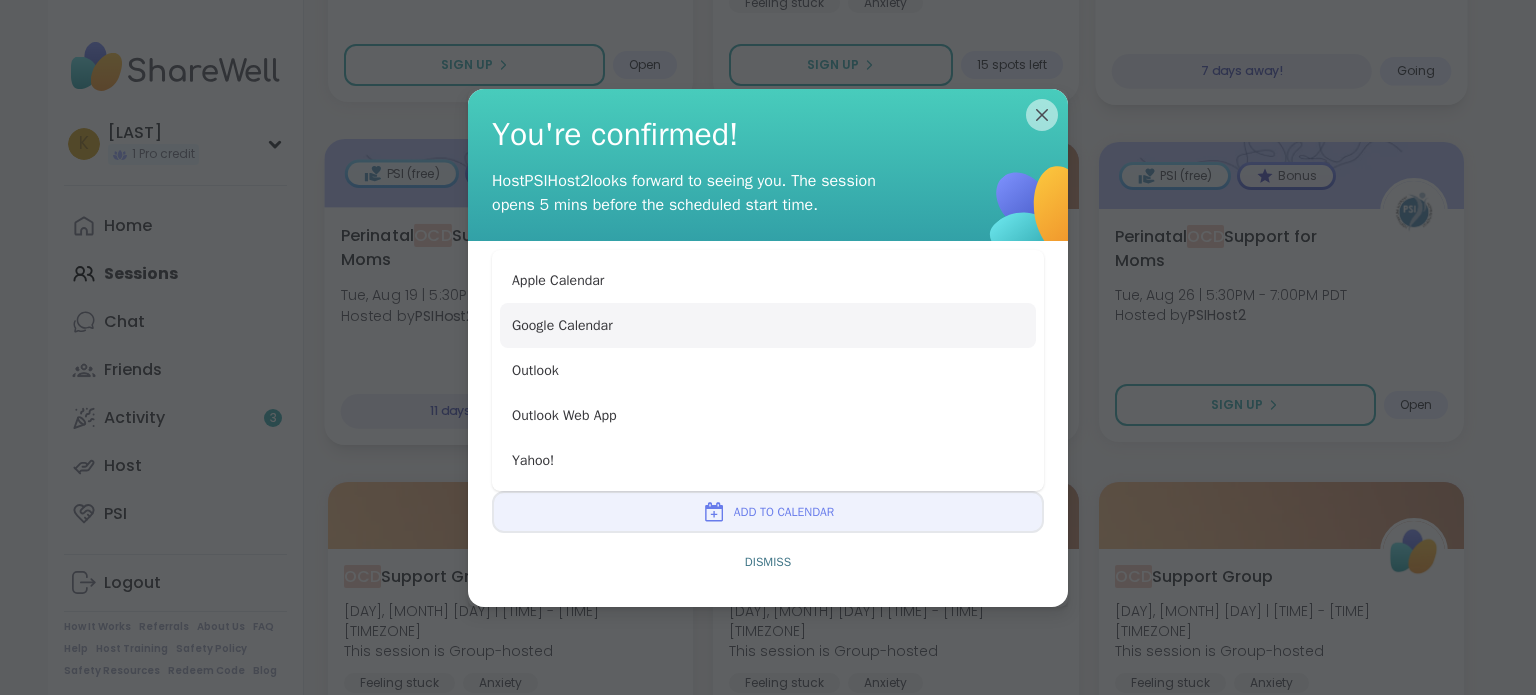 click on "Google Calendar" at bounding box center (768, 325) 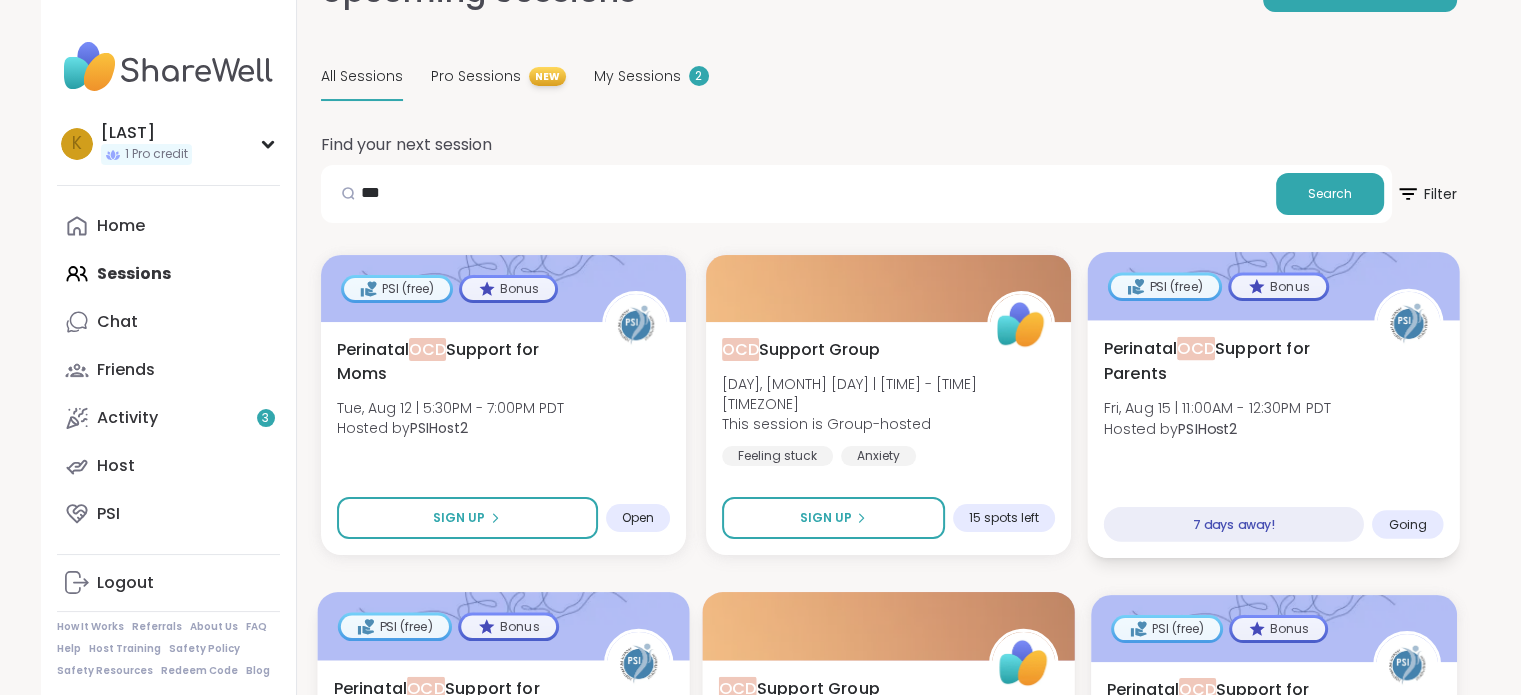 scroll, scrollTop: 0, scrollLeft: 0, axis: both 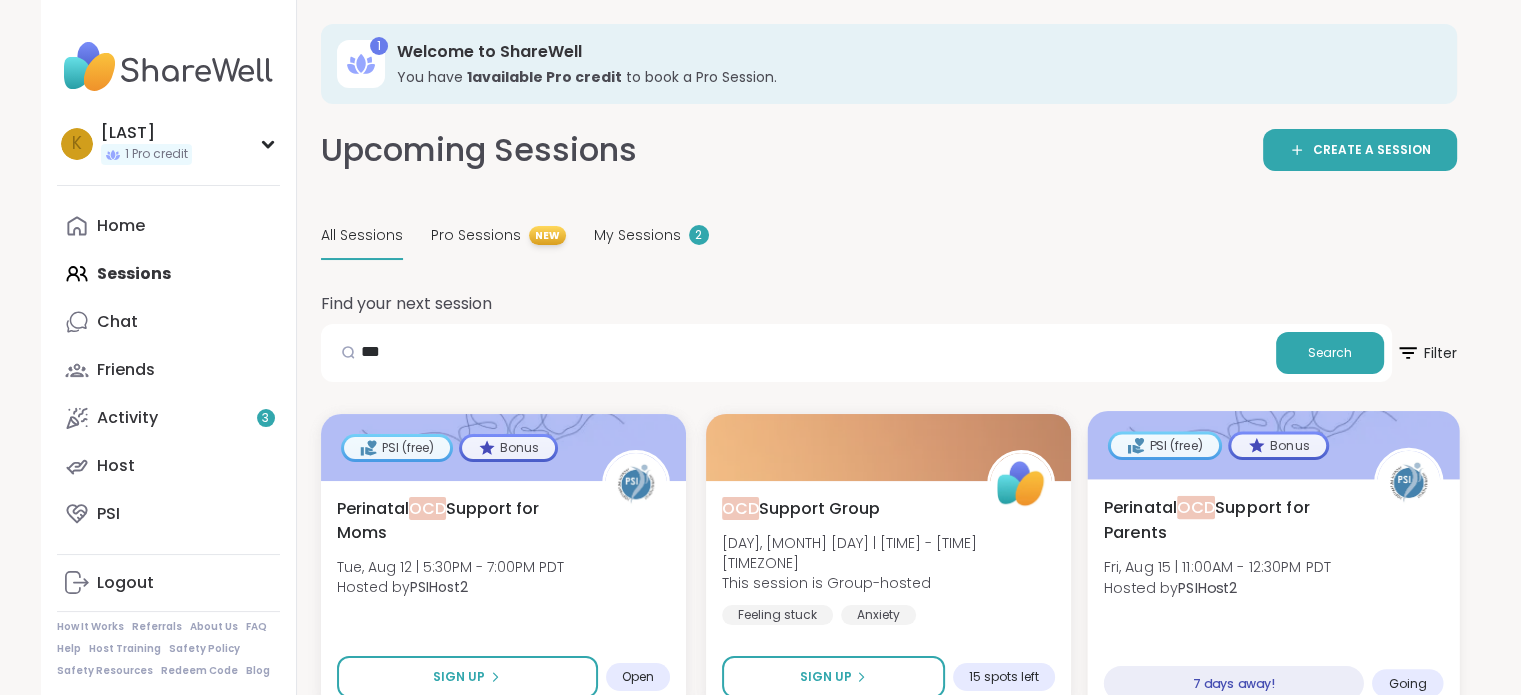 click on "Welcome to ShareWell" at bounding box center (913, 52) 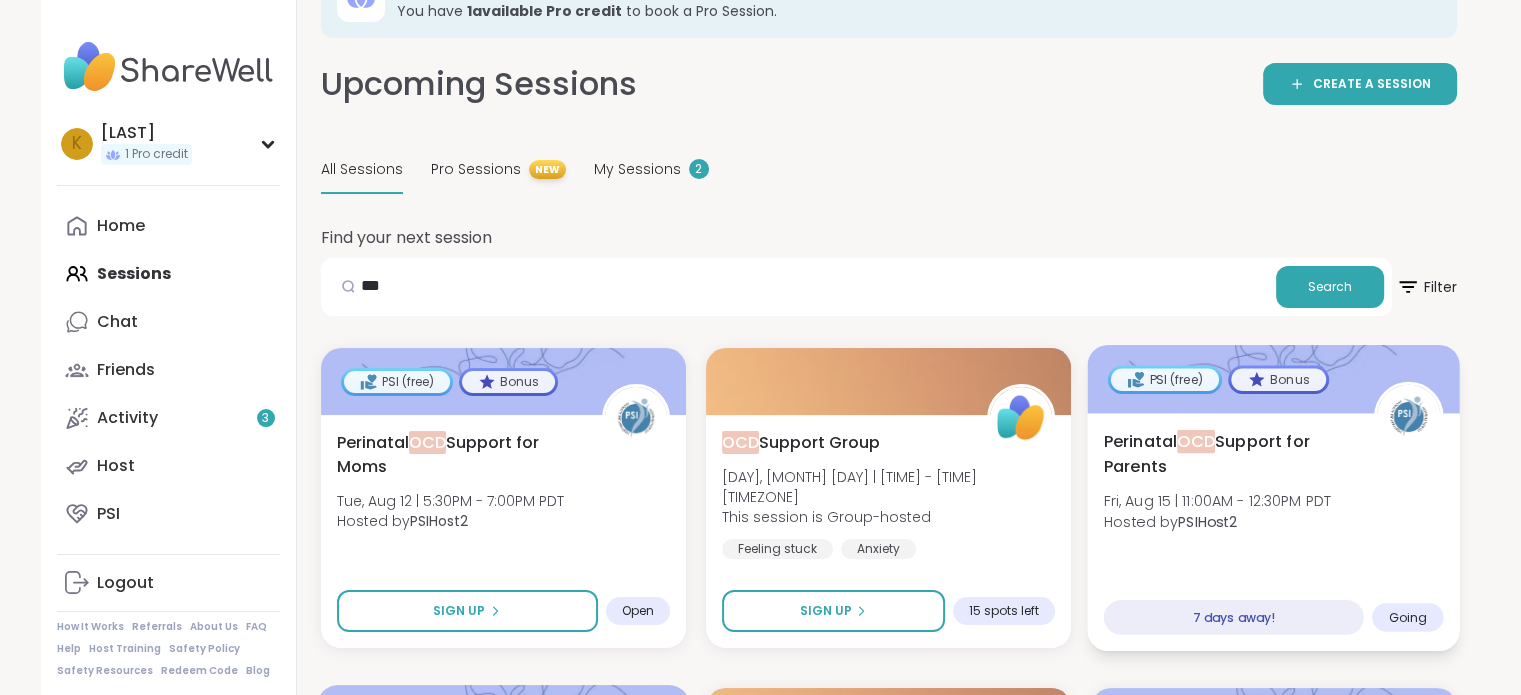 scroll, scrollTop: 92, scrollLeft: 0, axis: vertical 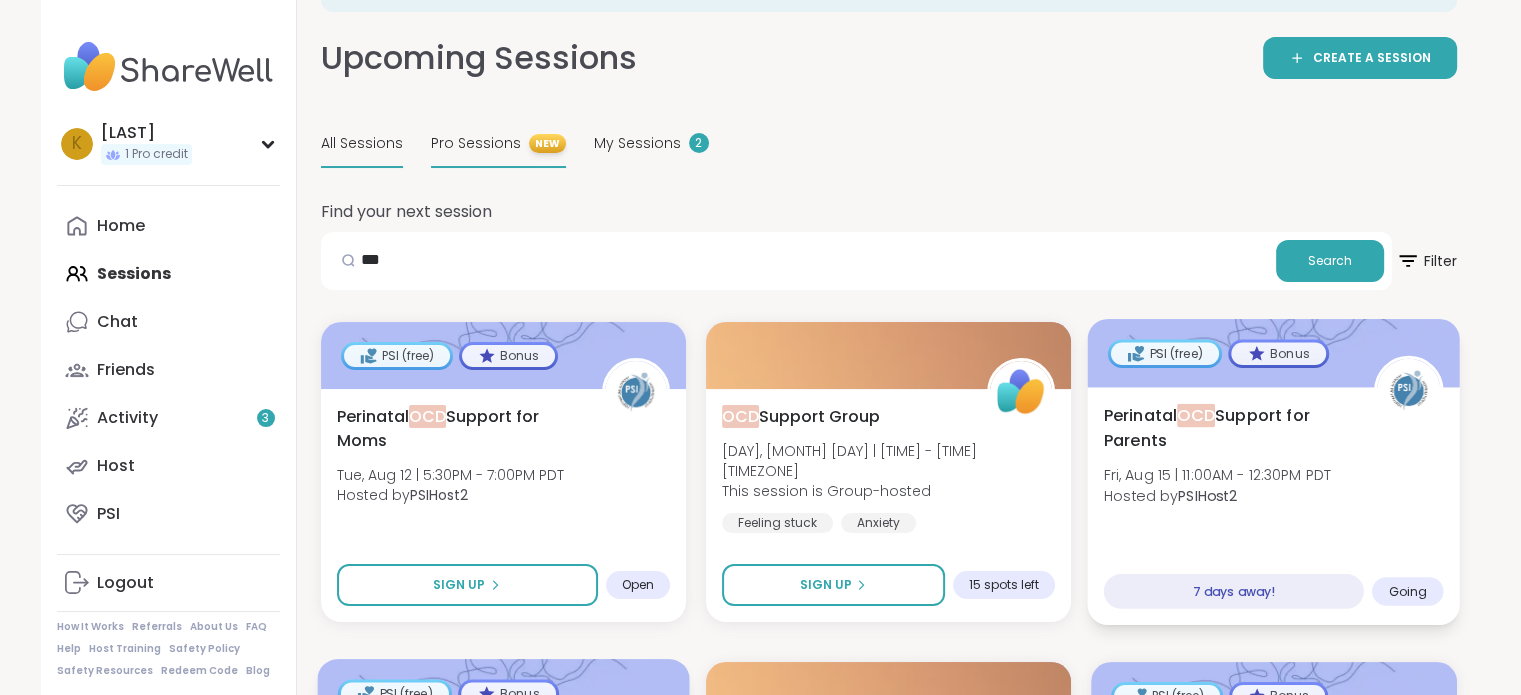 click on "Pro Sessions" at bounding box center (476, 143) 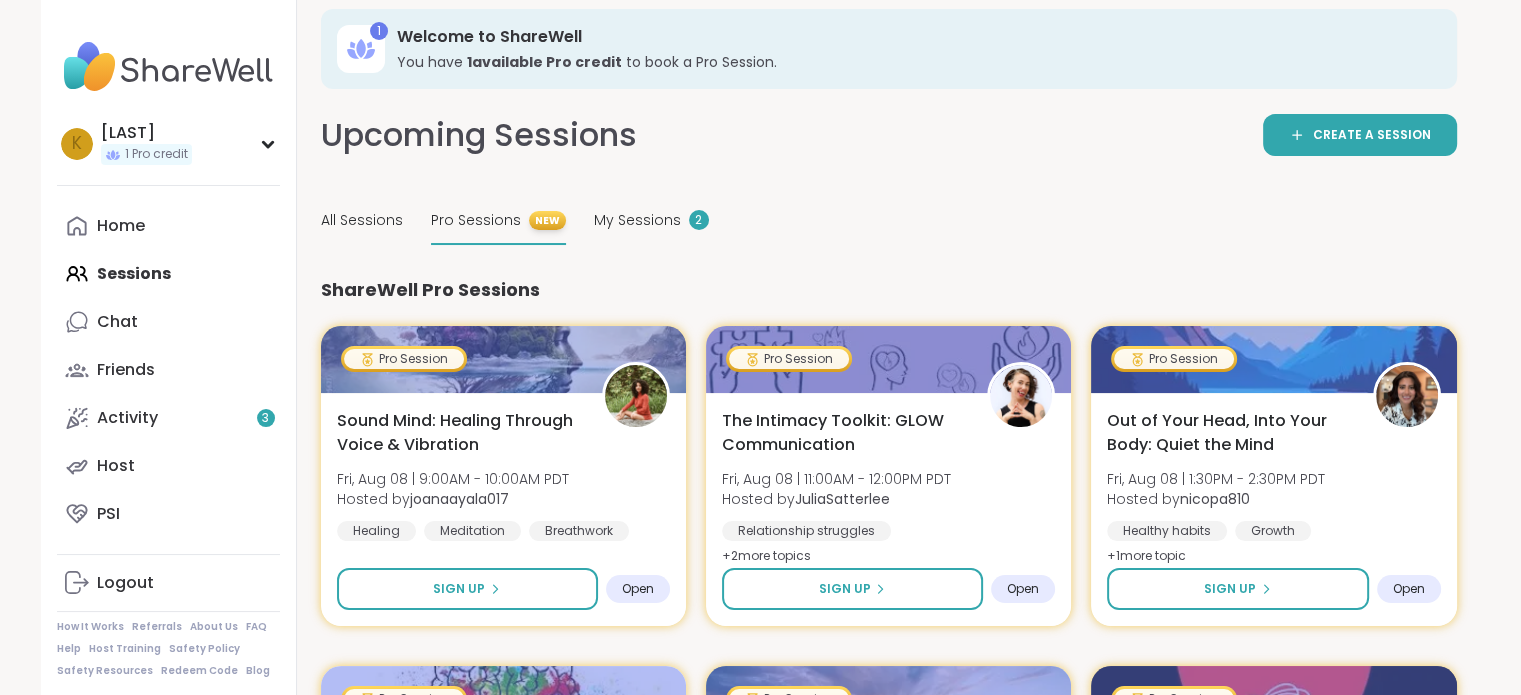scroll, scrollTop: 0, scrollLeft: 0, axis: both 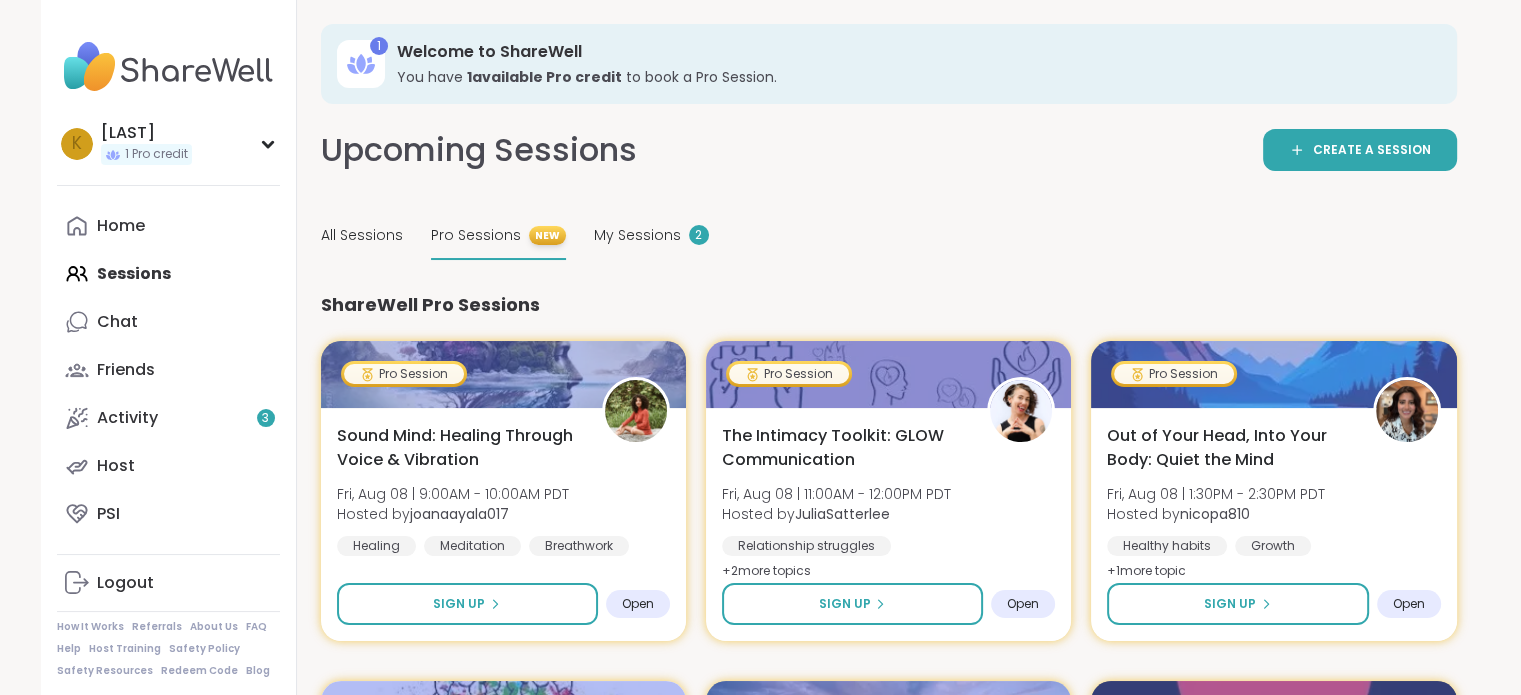 click on "Home Sessions Chat Friends Activity 3 Host PSI" at bounding box center [168, 370] 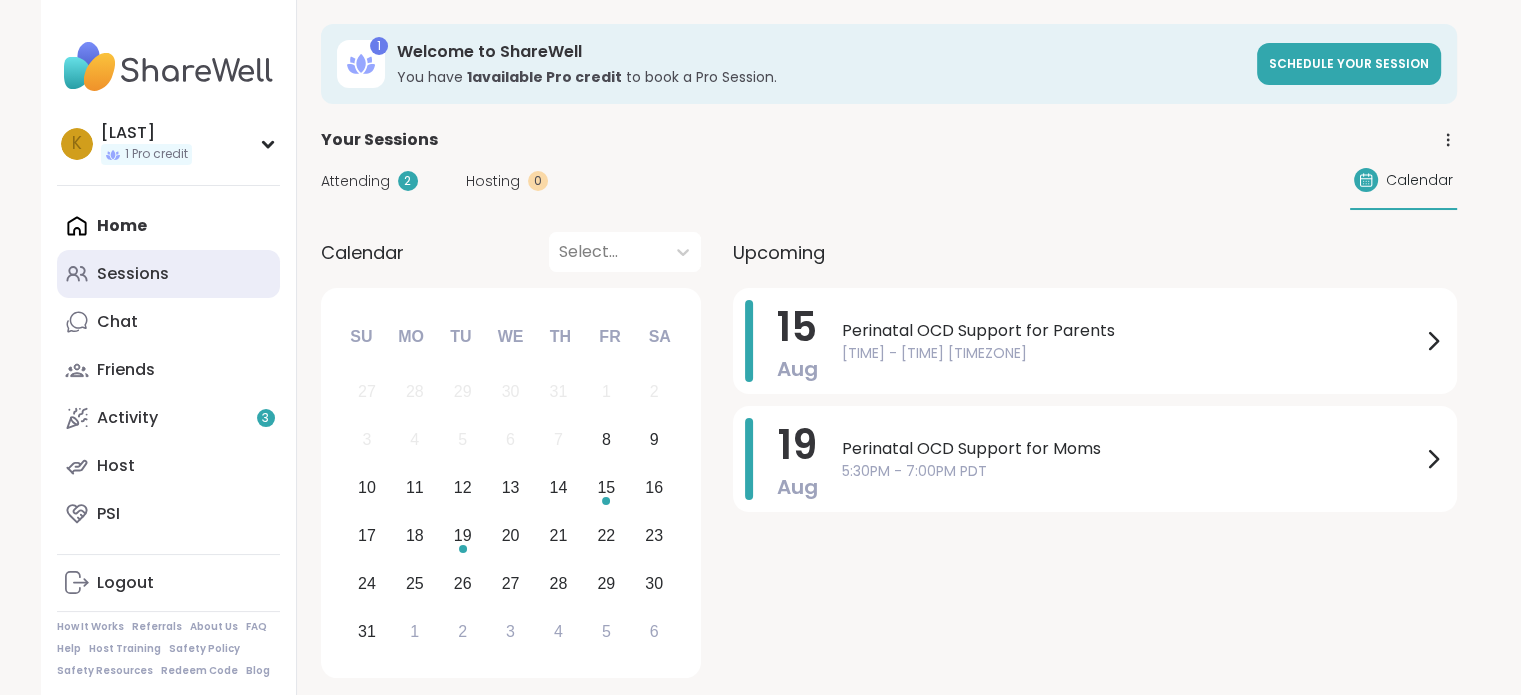 click on "Sessions" at bounding box center [168, 274] 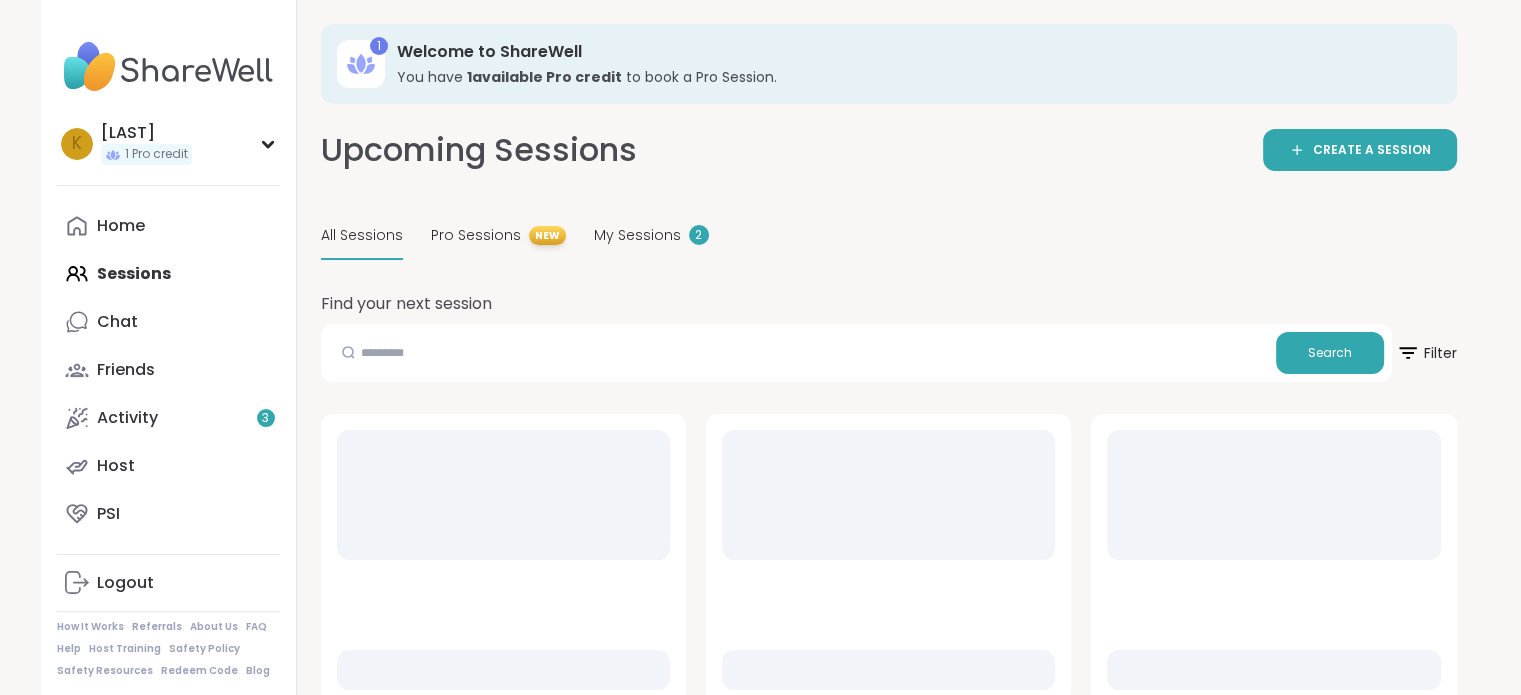 click on "All Sessions" at bounding box center [362, 235] 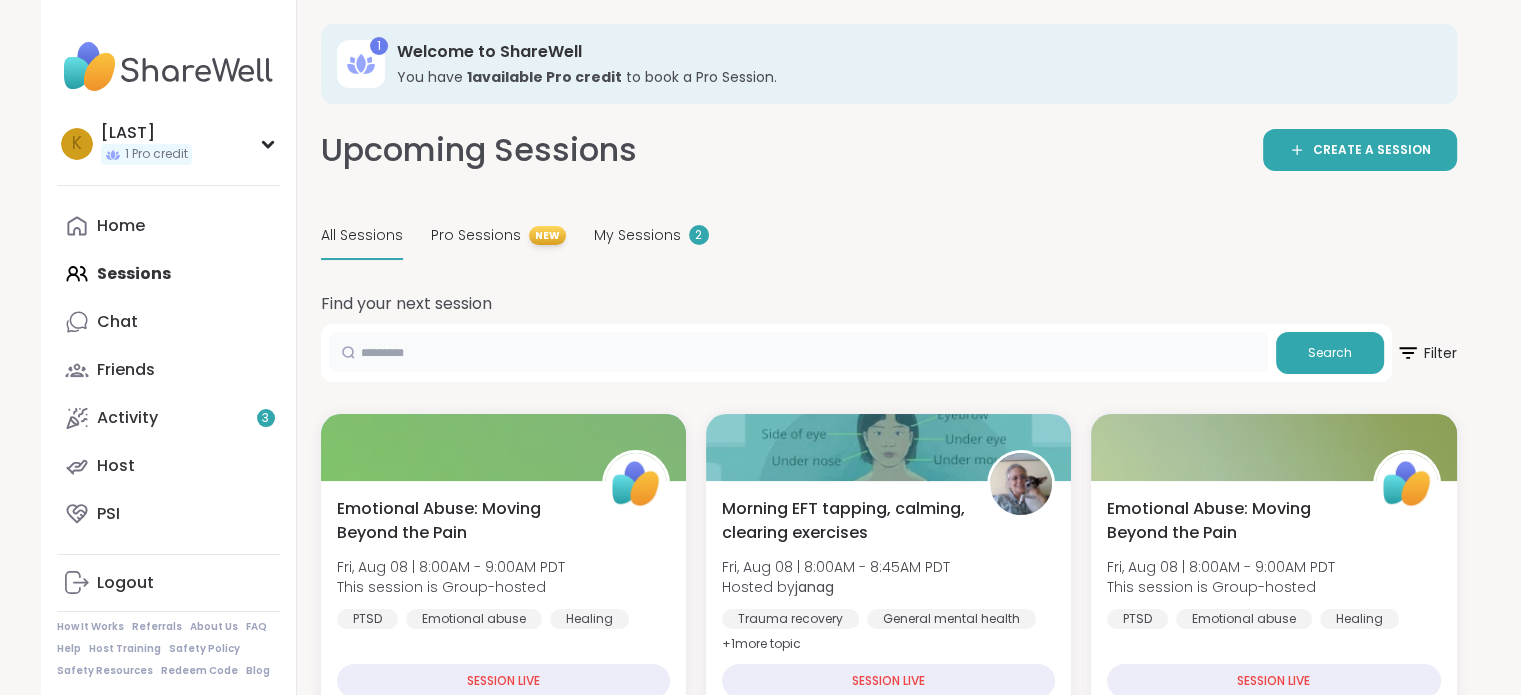 click at bounding box center [798, 352] 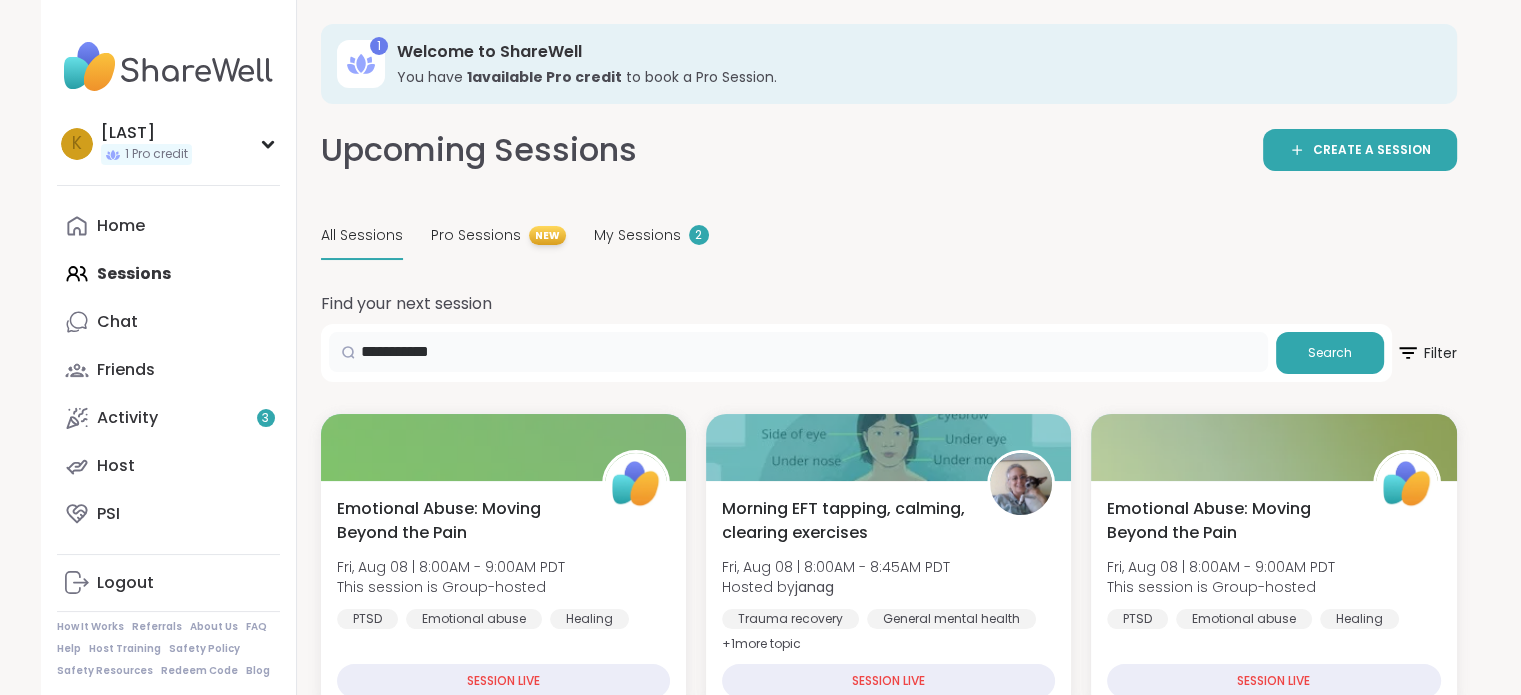 type on "**********" 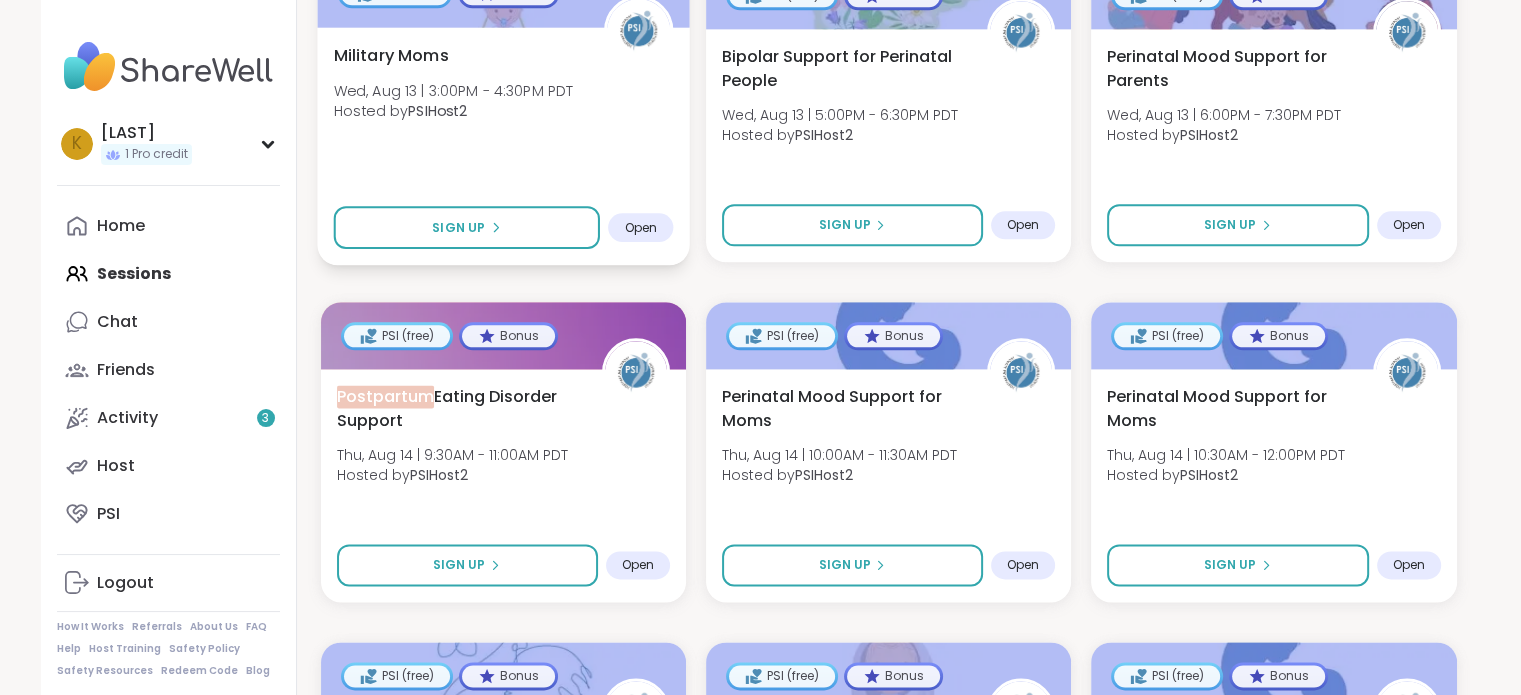 scroll, scrollTop: 2540, scrollLeft: 0, axis: vertical 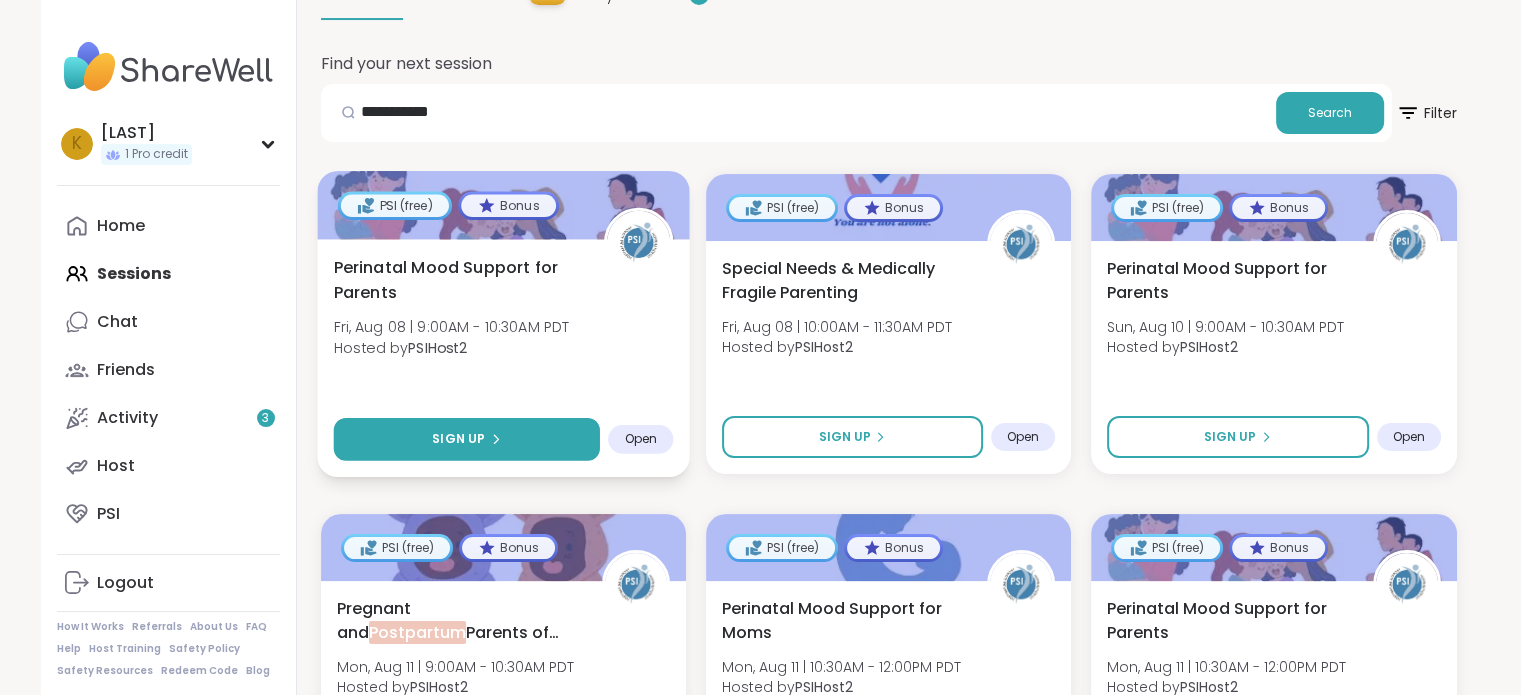 click on "Sign Up" at bounding box center (466, 439) 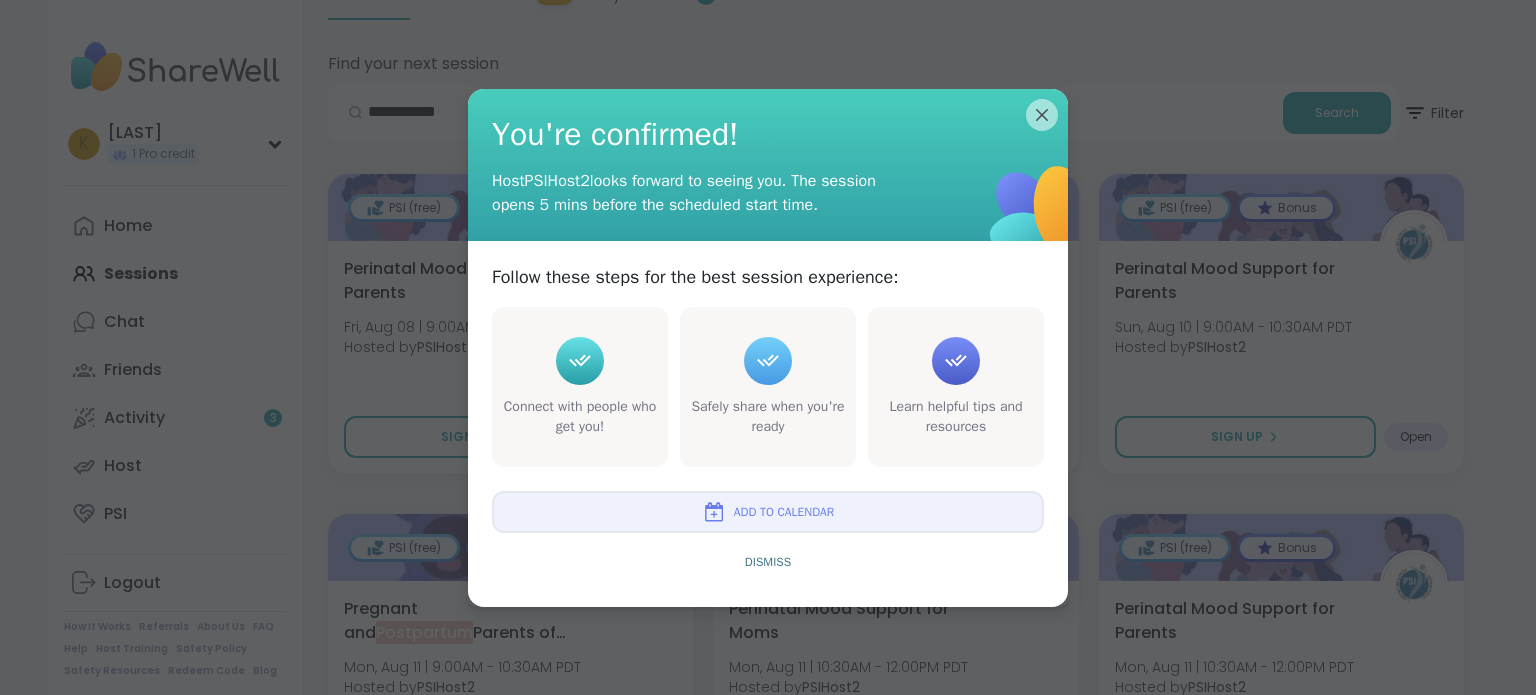 click on "Add to Calendar" at bounding box center [784, 512] 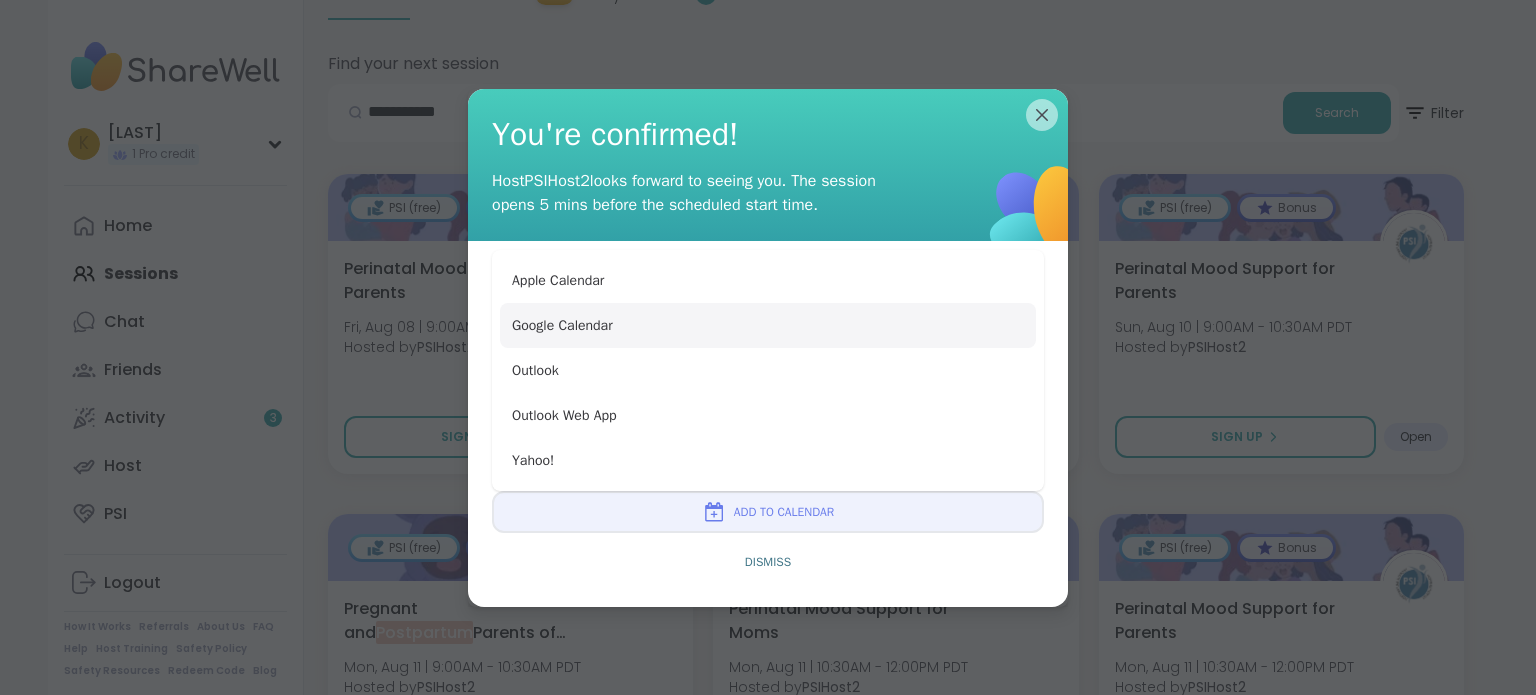 click on "Google Calendar" at bounding box center (768, 325) 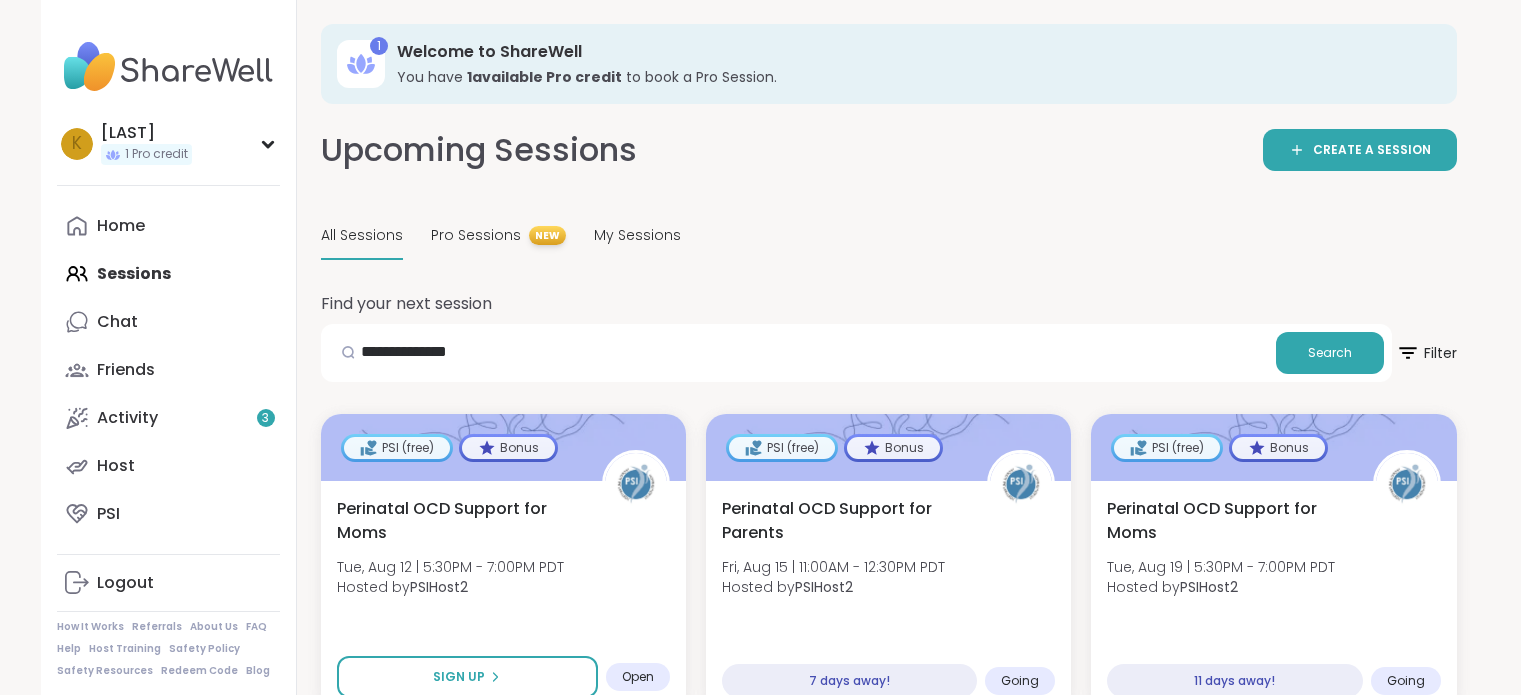 scroll, scrollTop: 378, scrollLeft: 0, axis: vertical 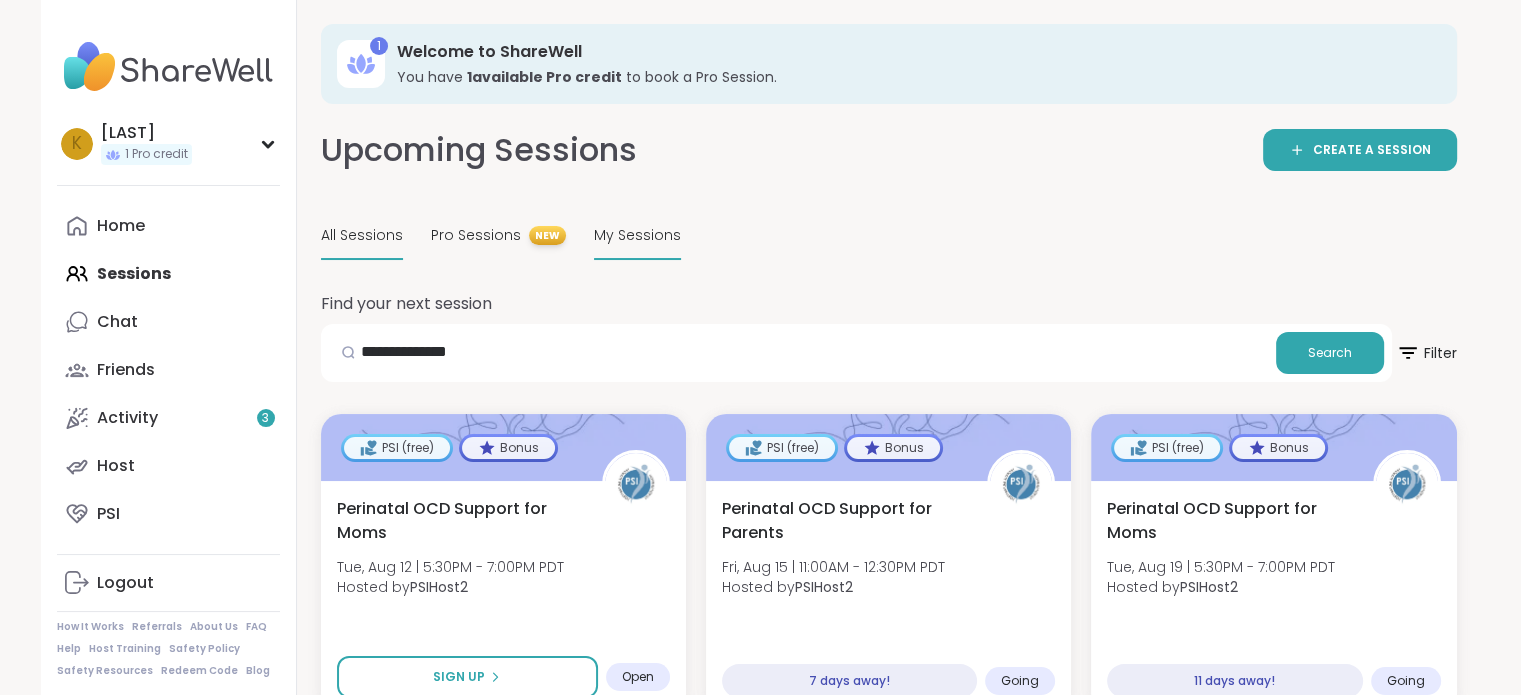 click on "My Sessions" at bounding box center [637, 236] 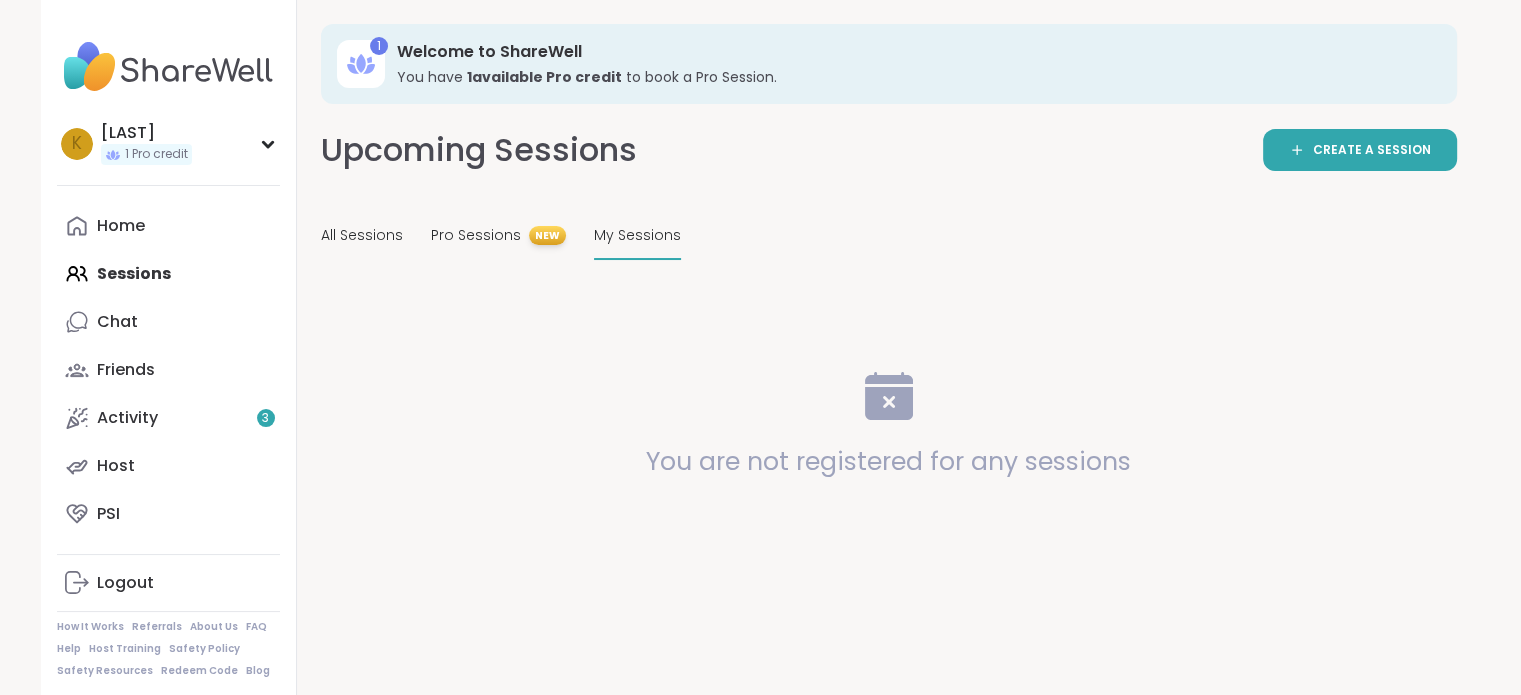 click on "Home Sessions Chat Friends Activity 3 Host PSI" at bounding box center [168, 370] 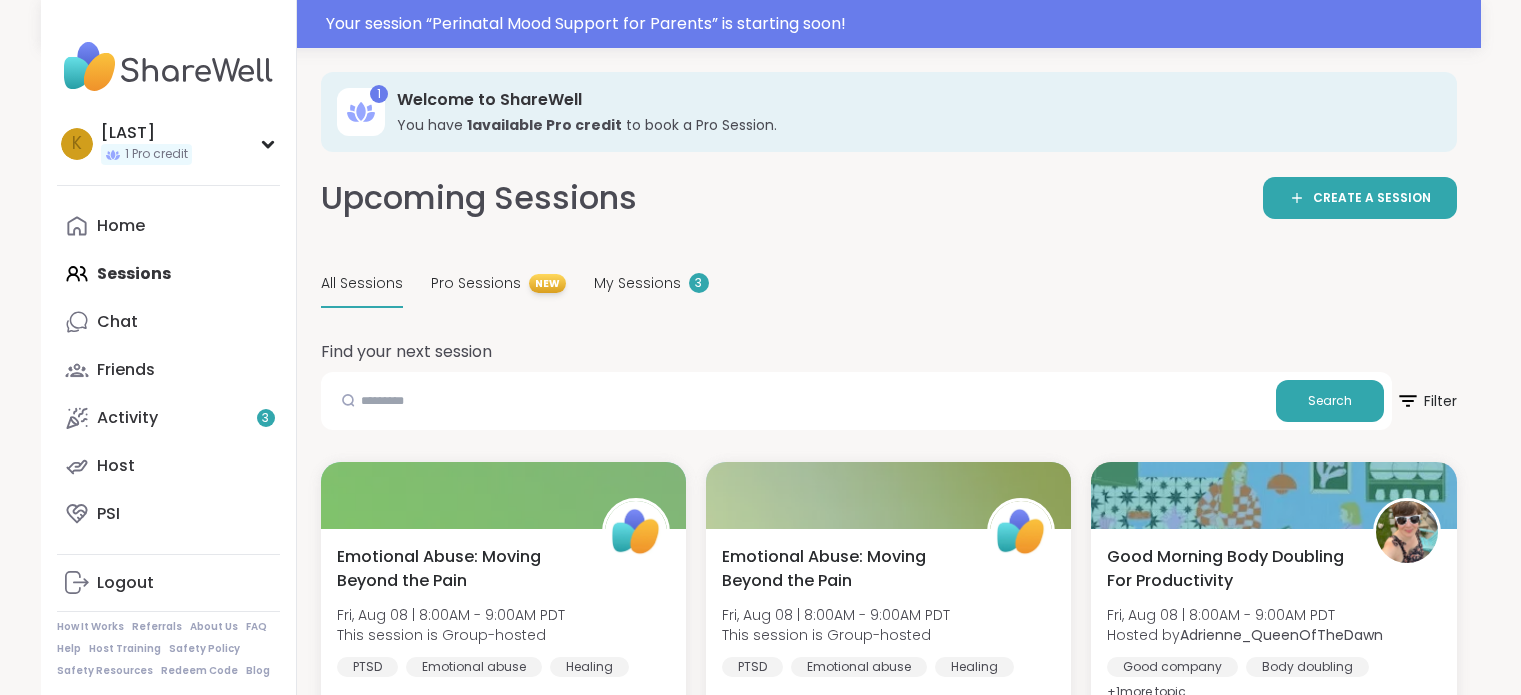 scroll, scrollTop: 0, scrollLeft: 0, axis: both 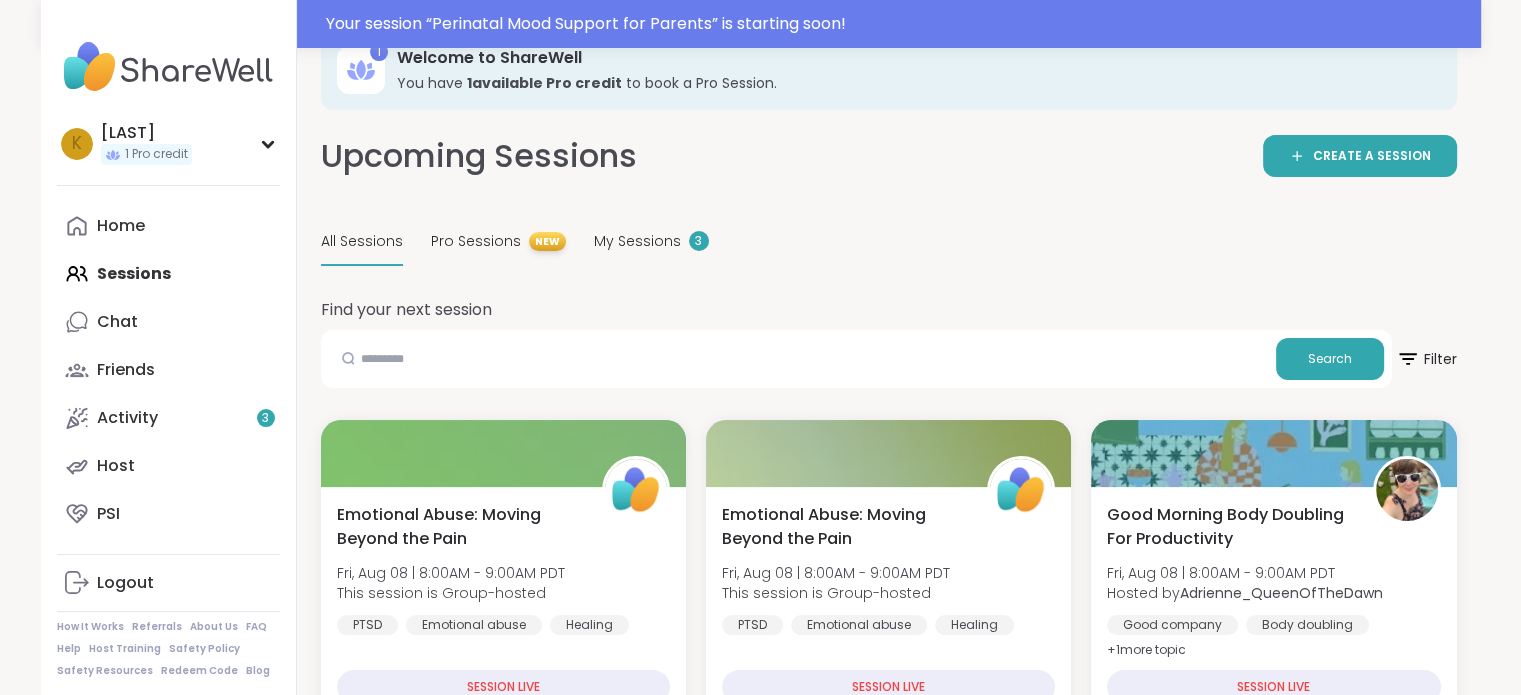 click on "My Sessions" at bounding box center (637, 241) 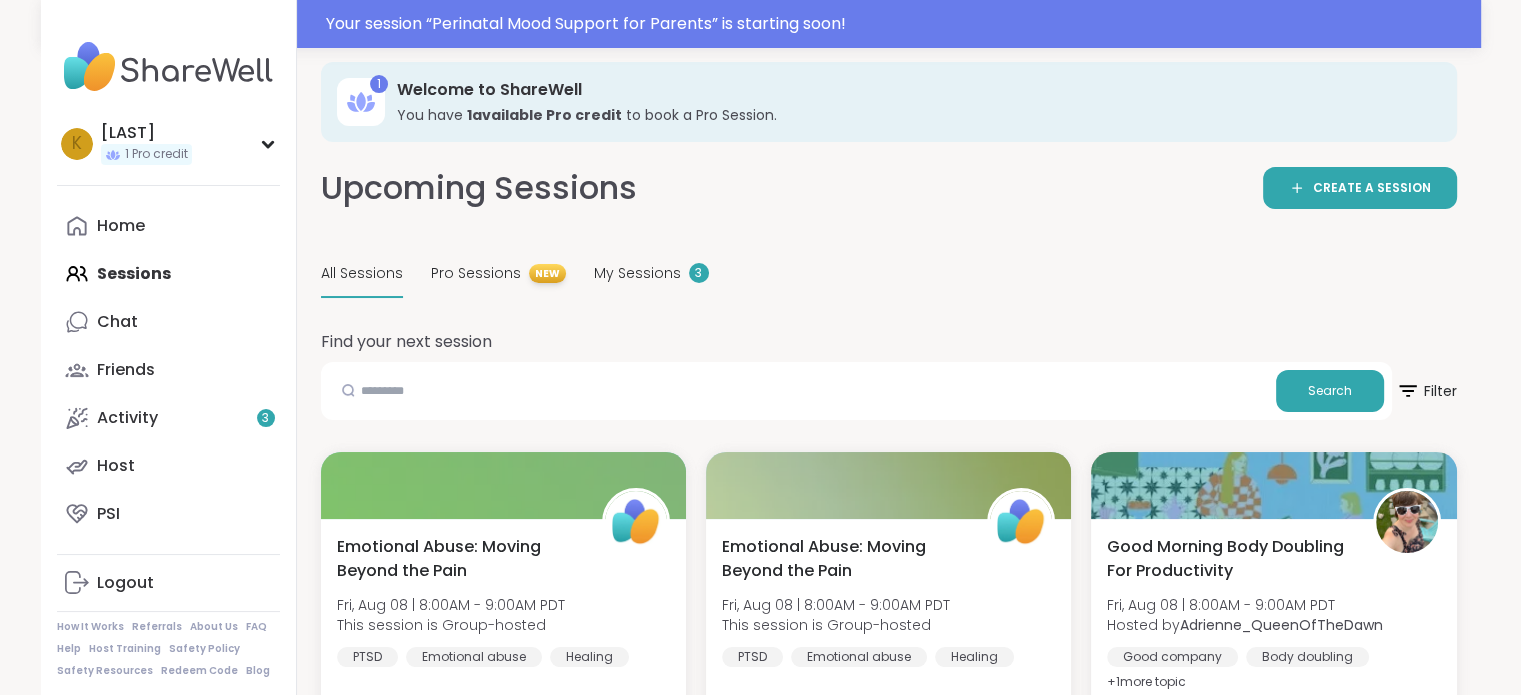 scroll, scrollTop: 0, scrollLeft: 0, axis: both 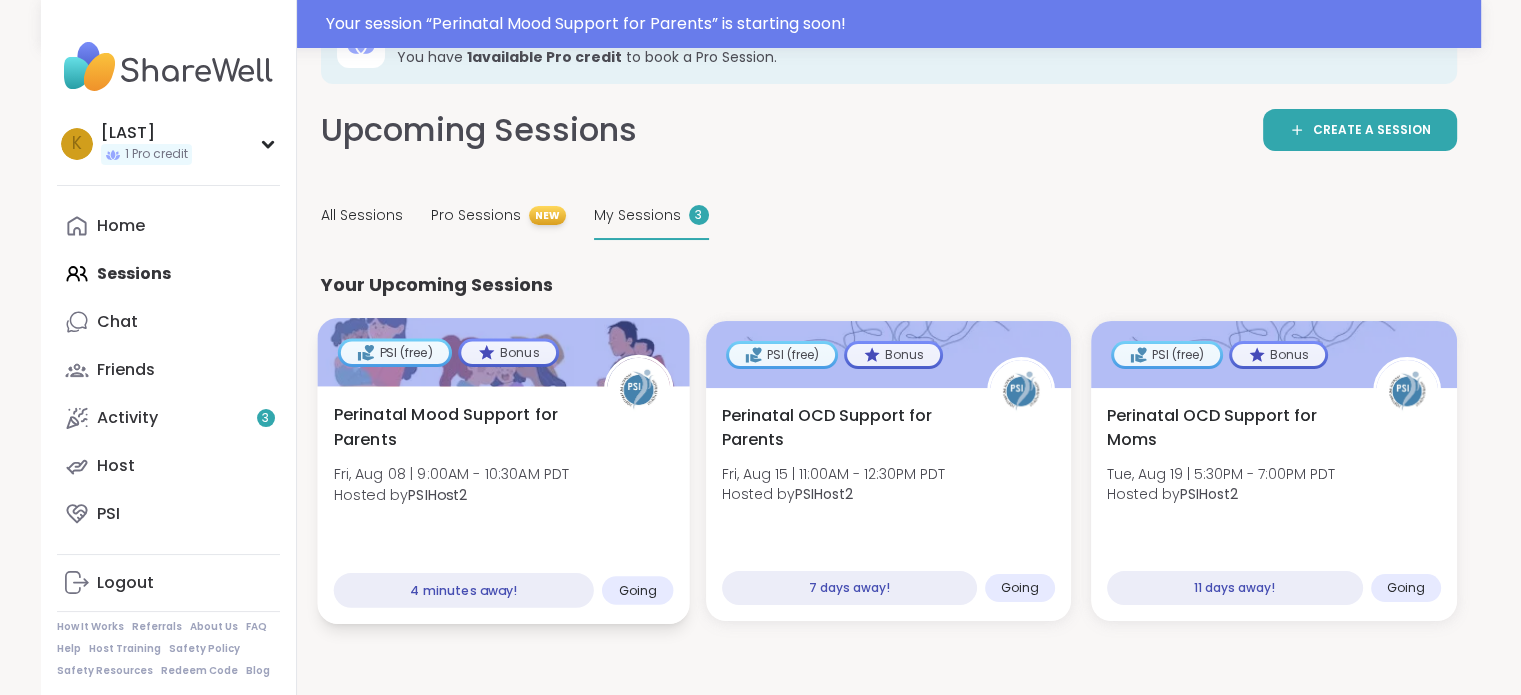click on "Perinatal Mood Support for Parents Fri, Aug 08 | 9:00AM - 10:30AM PDT Hosted by  PSIHost2 4 minutes away! Going" at bounding box center (503, 505) 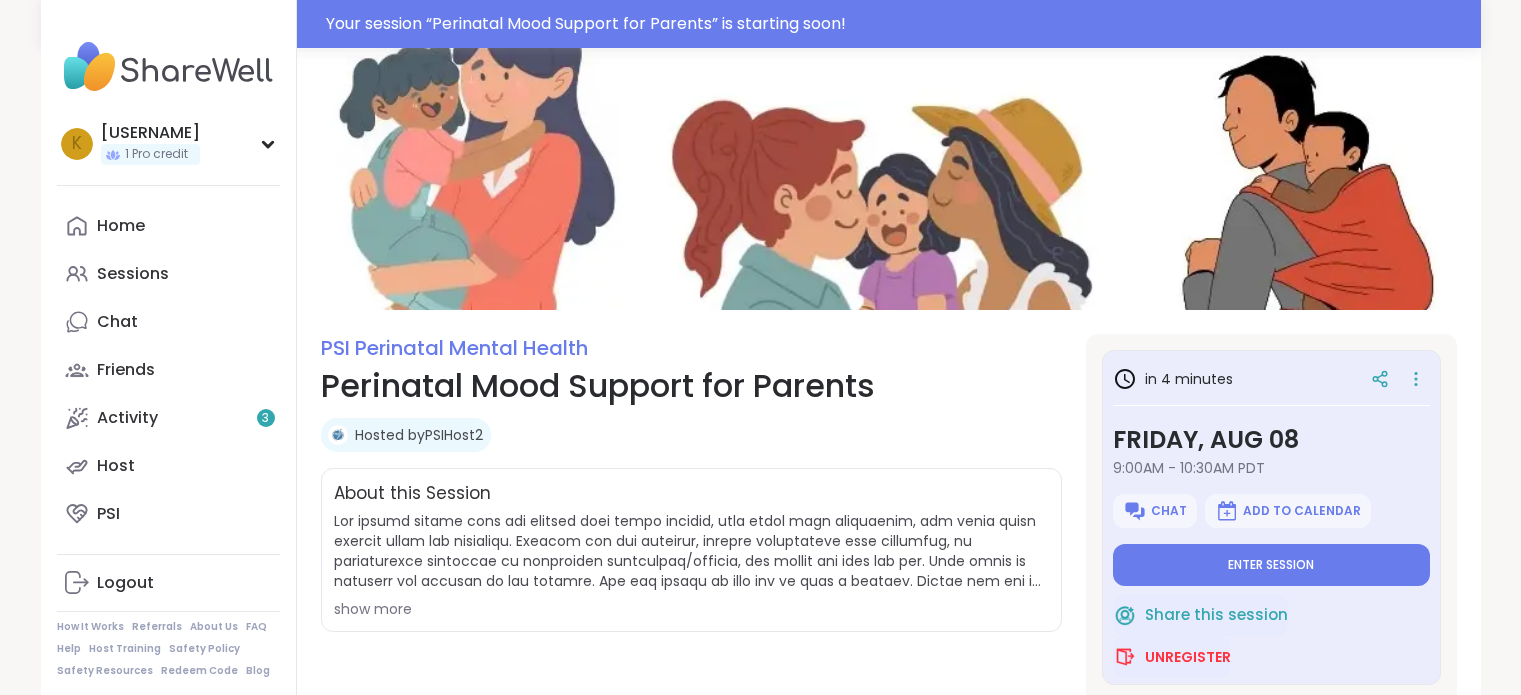 scroll, scrollTop: 96, scrollLeft: 0, axis: vertical 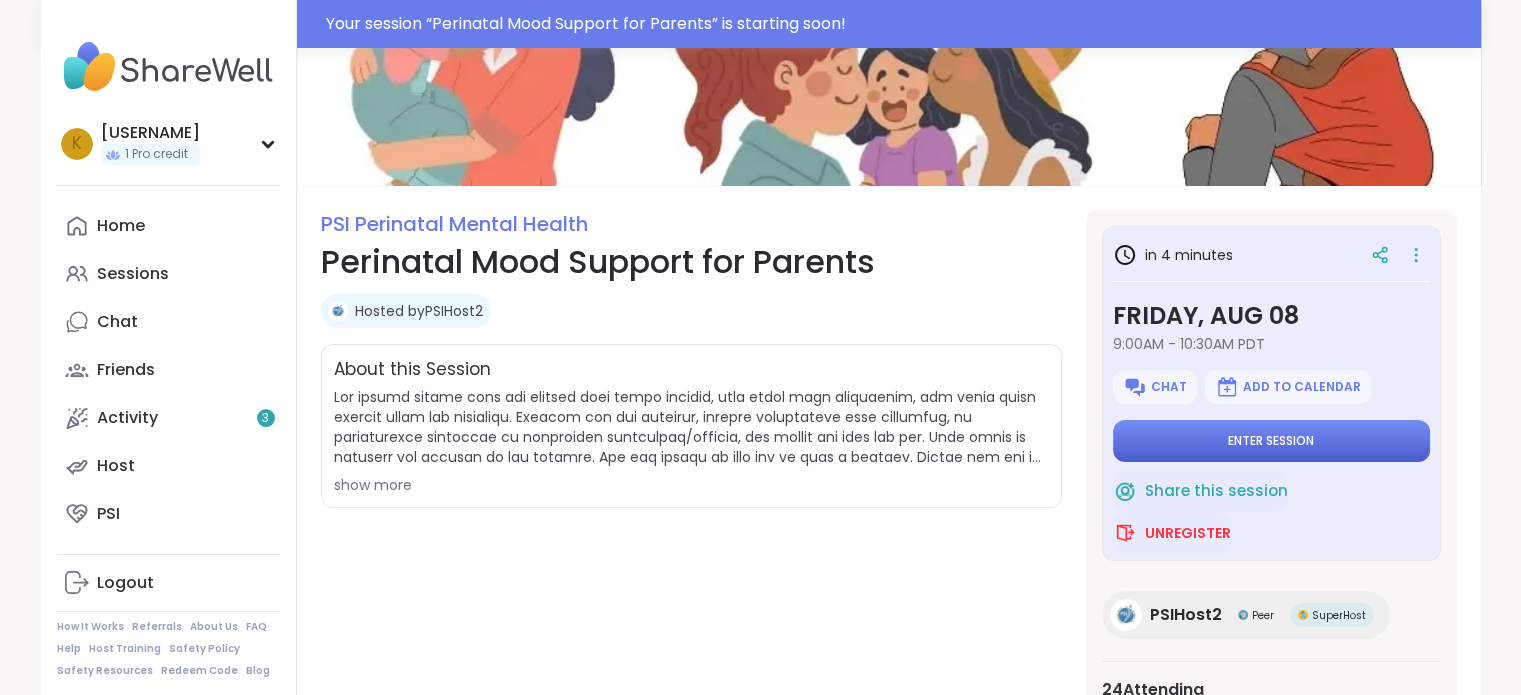 drag, startPoint x: 1237, startPoint y: 437, endPoint x: 1298, endPoint y: 444, distance: 61.400326 